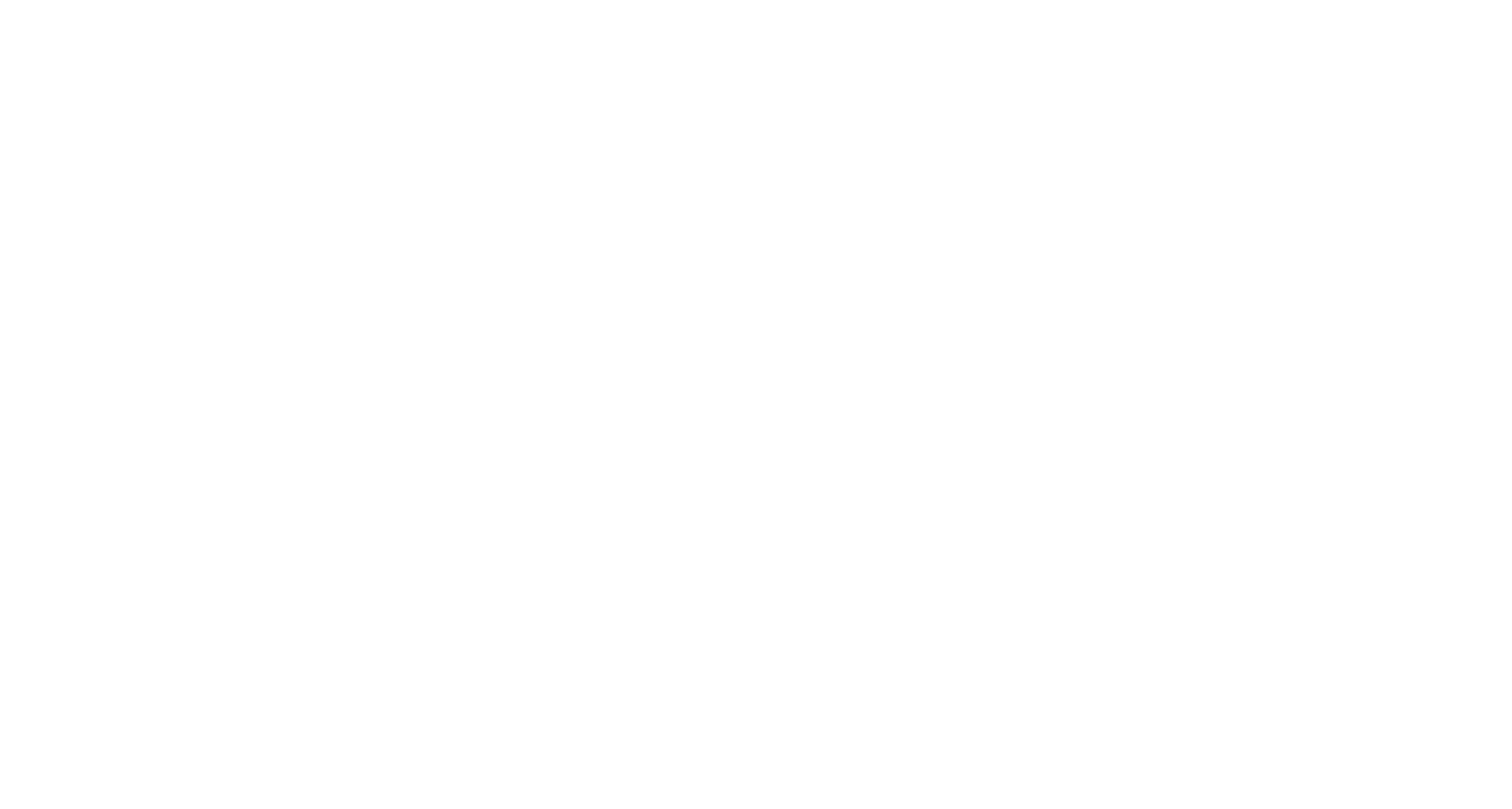 scroll, scrollTop: 0, scrollLeft: 0, axis: both 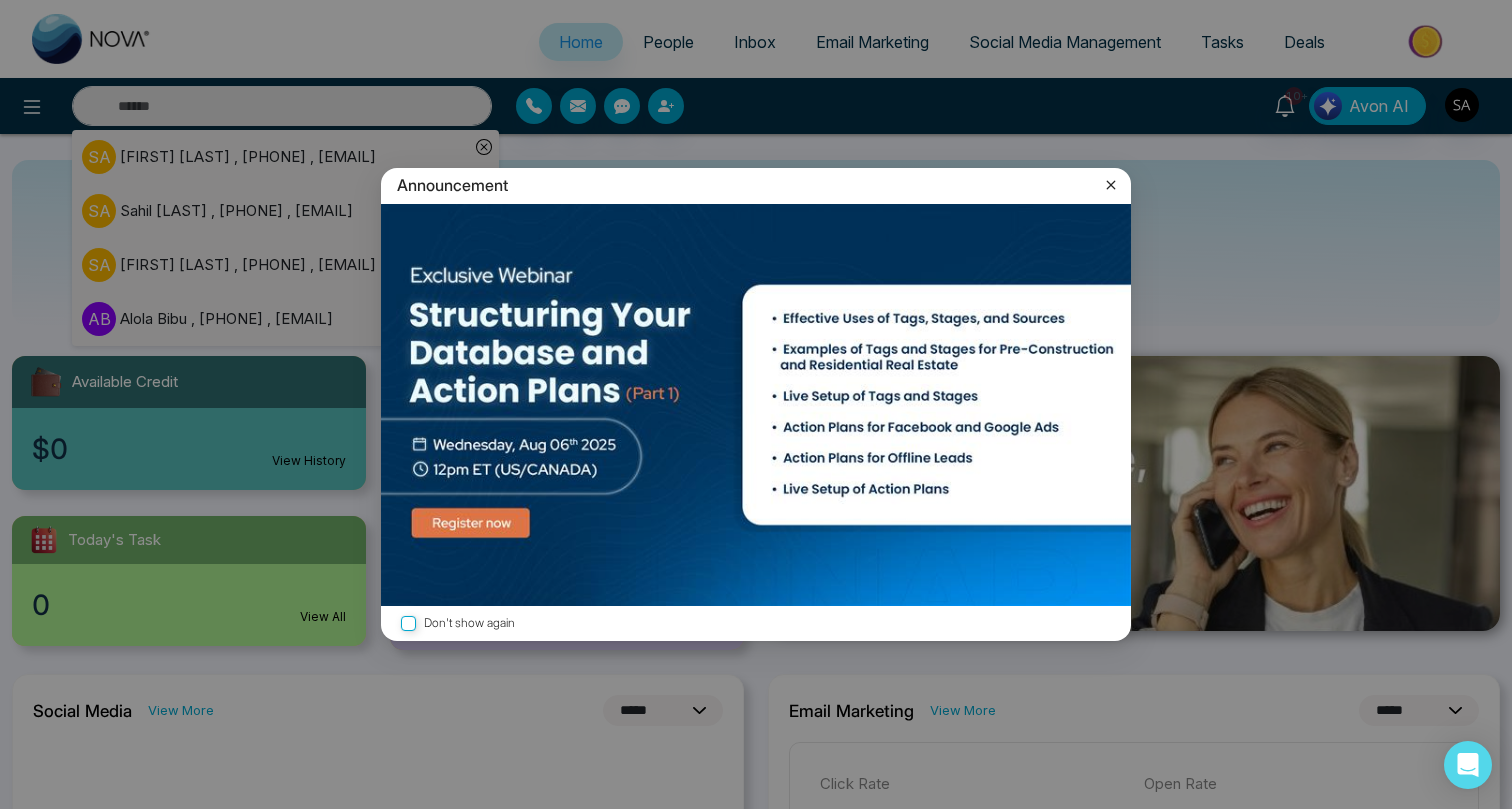 click 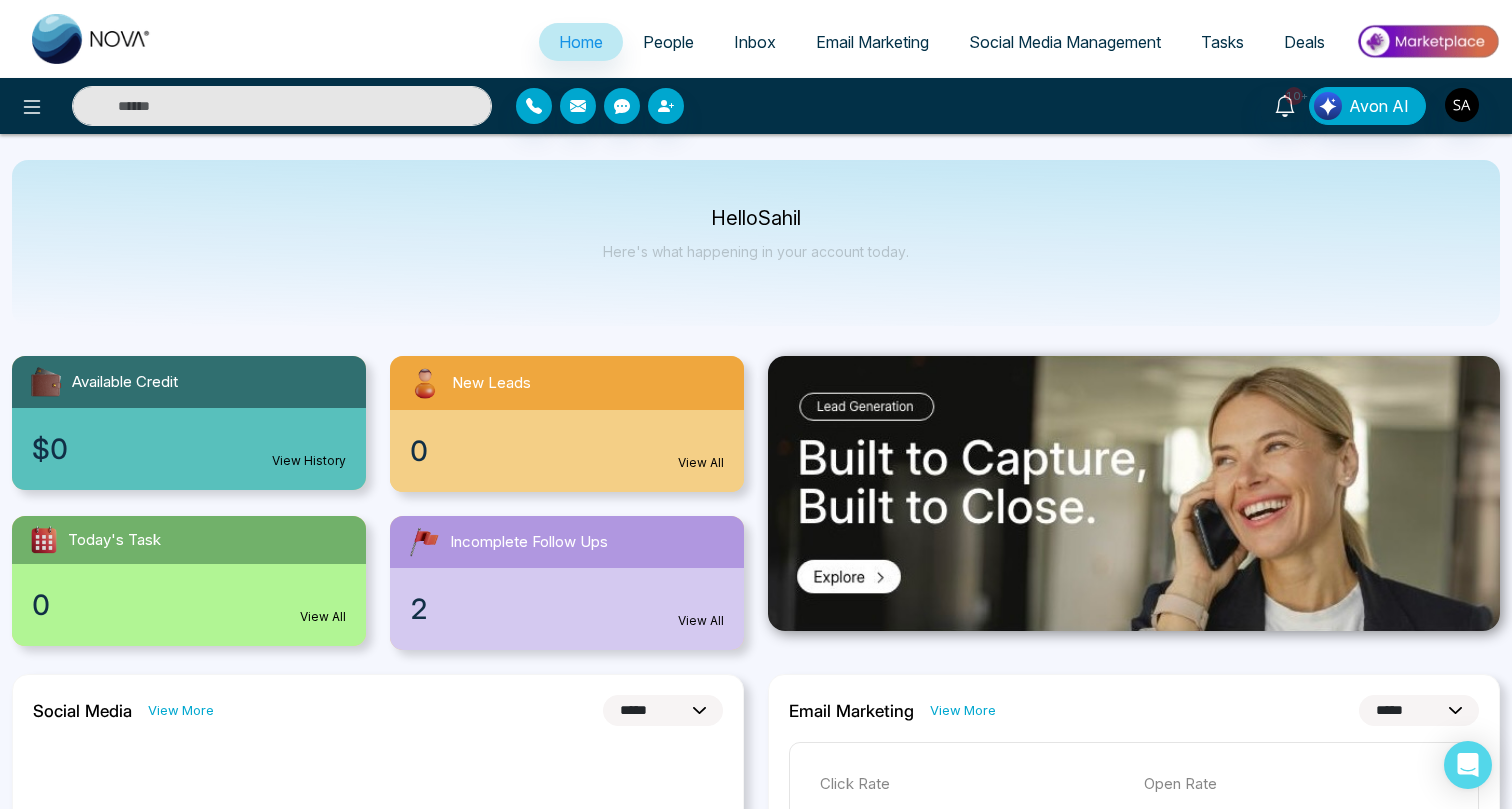 click at bounding box center (282, 106) 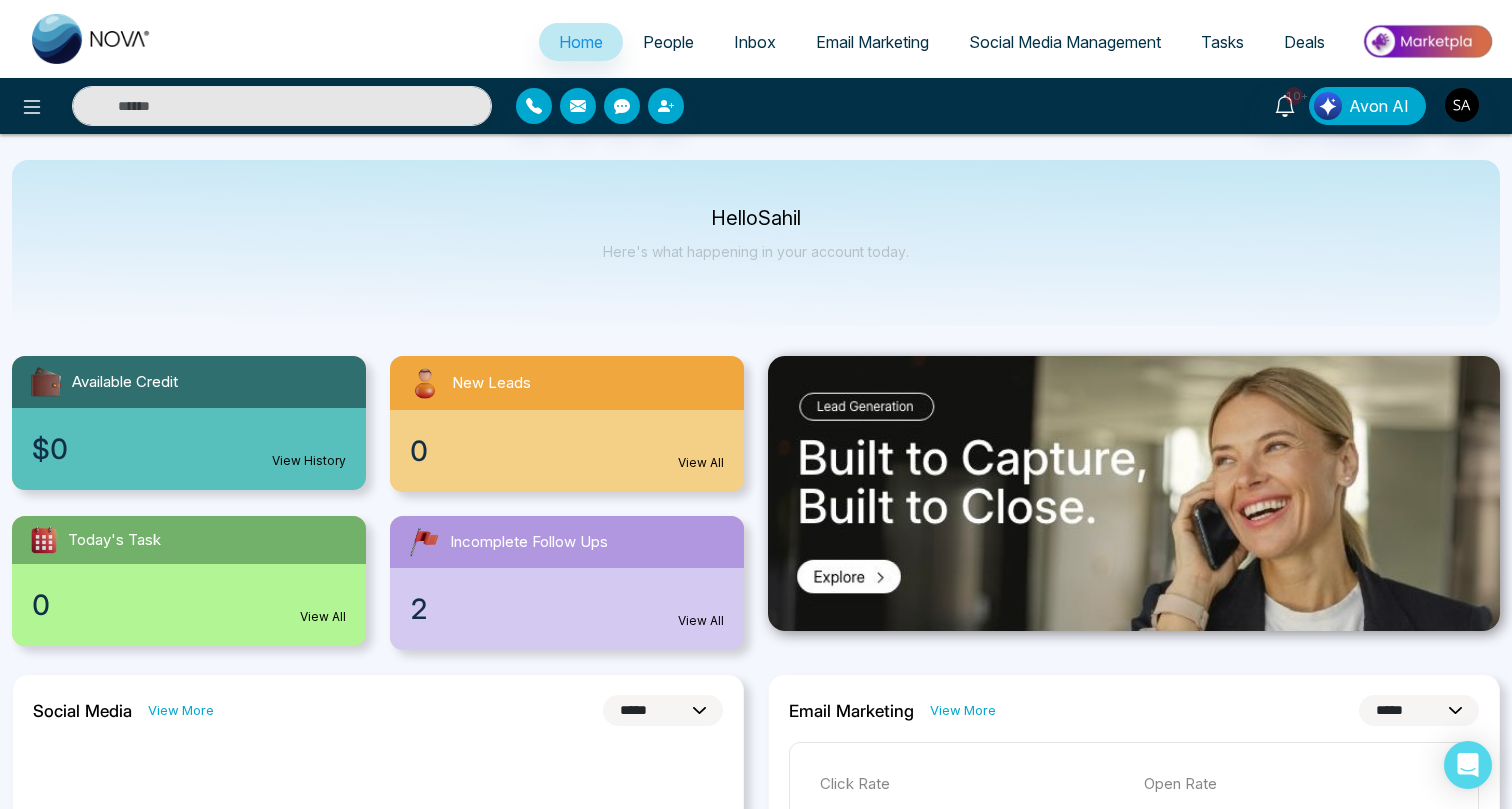 click on "Home People Inbox Email Marketing Social Media Management Tasks Deals" at bounding box center [836, 43] 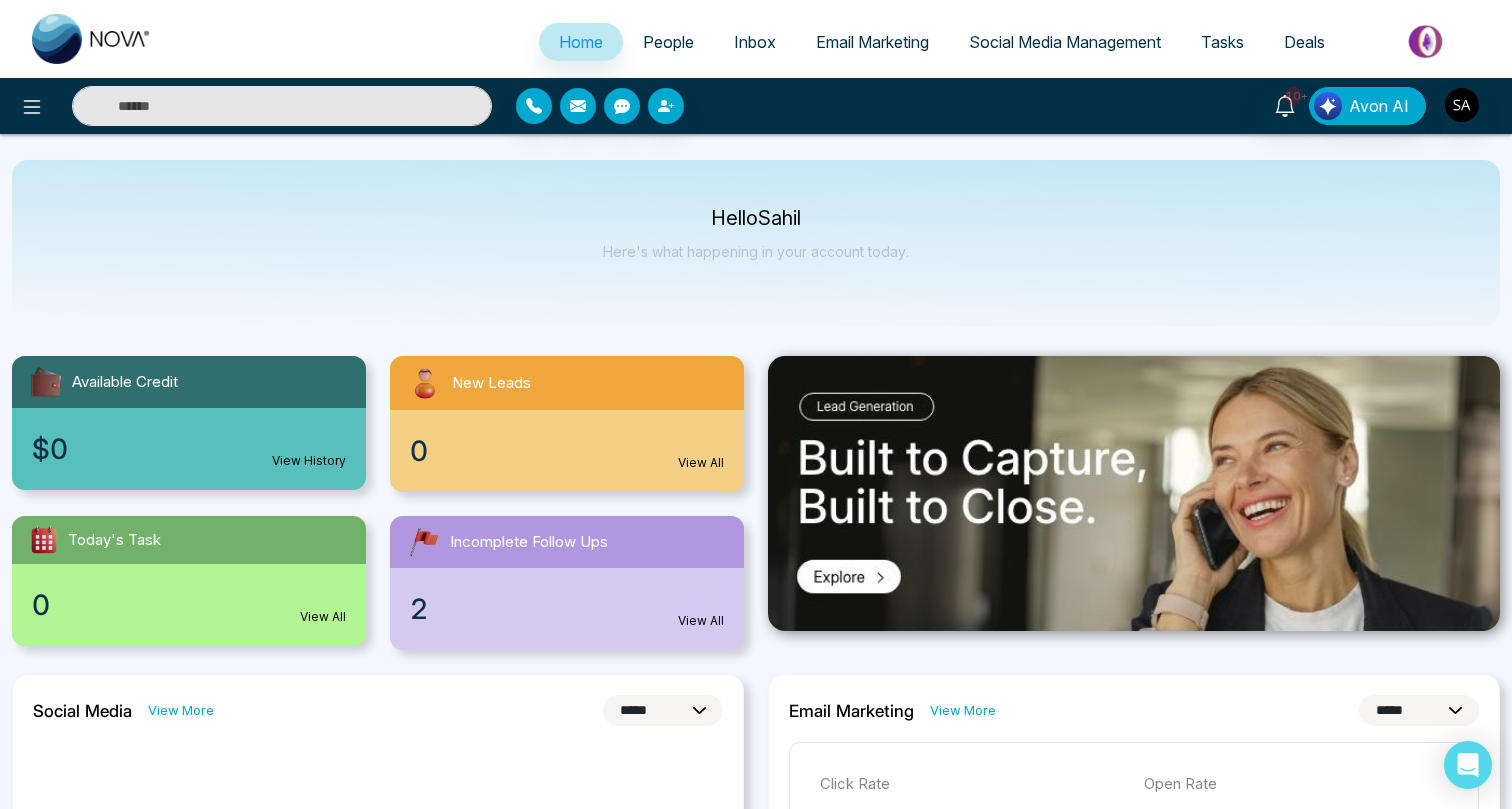 click at bounding box center (282, 106) 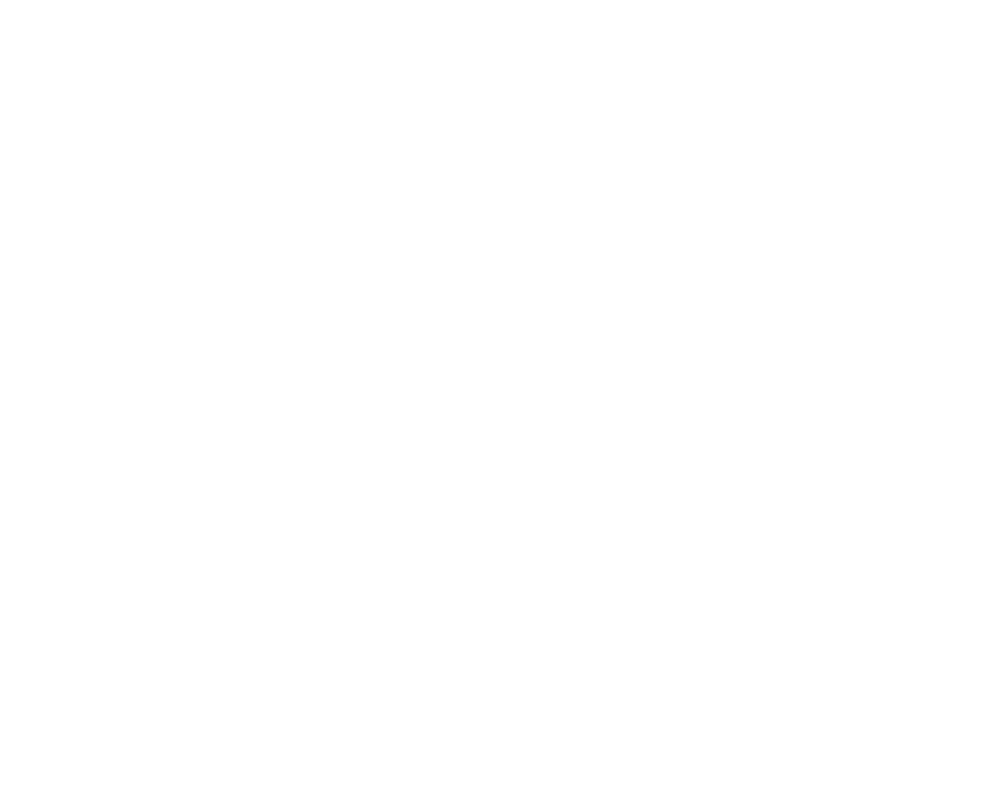 scroll, scrollTop: 0, scrollLeft: 0, axis: both 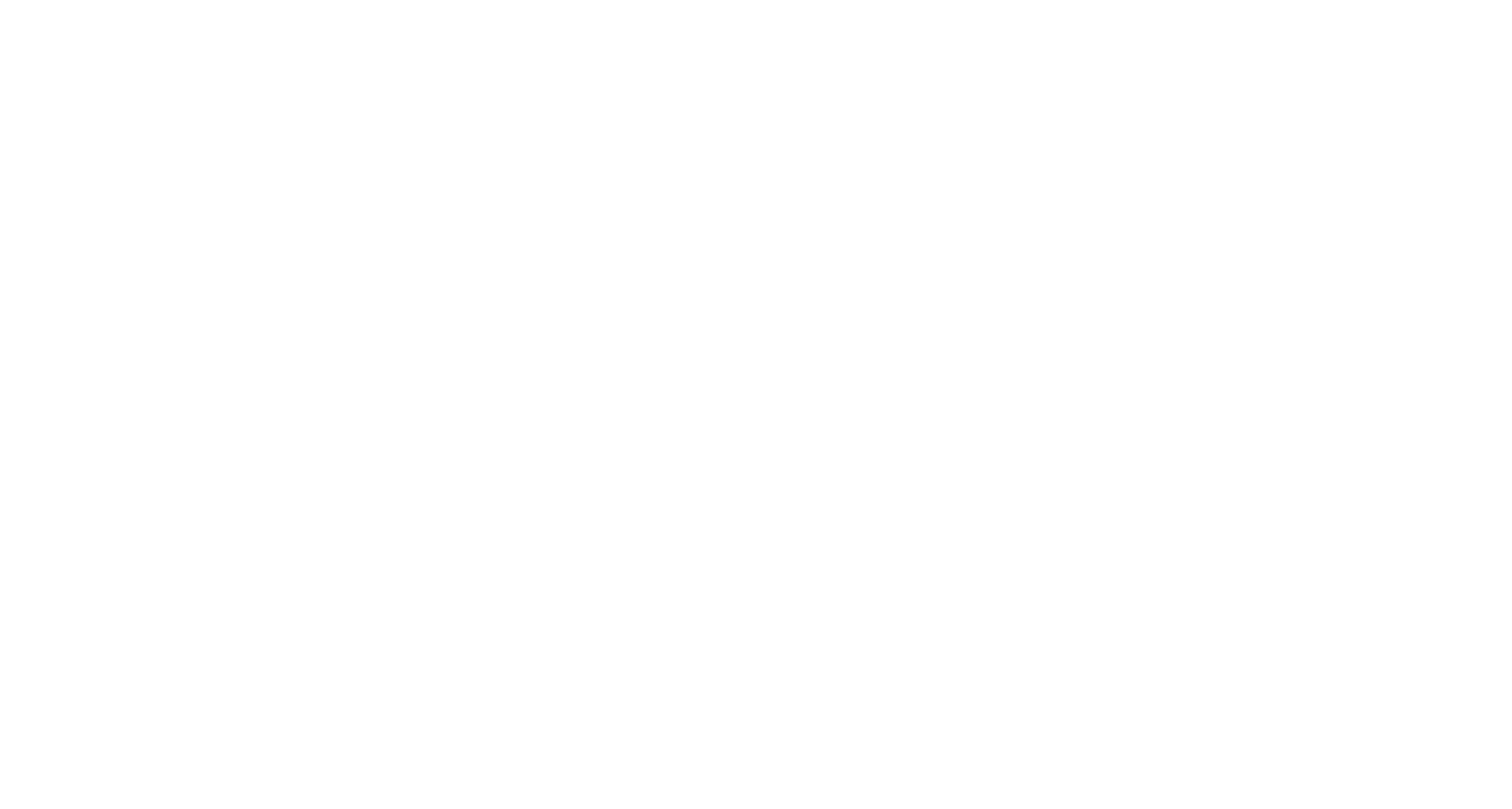select on "*" 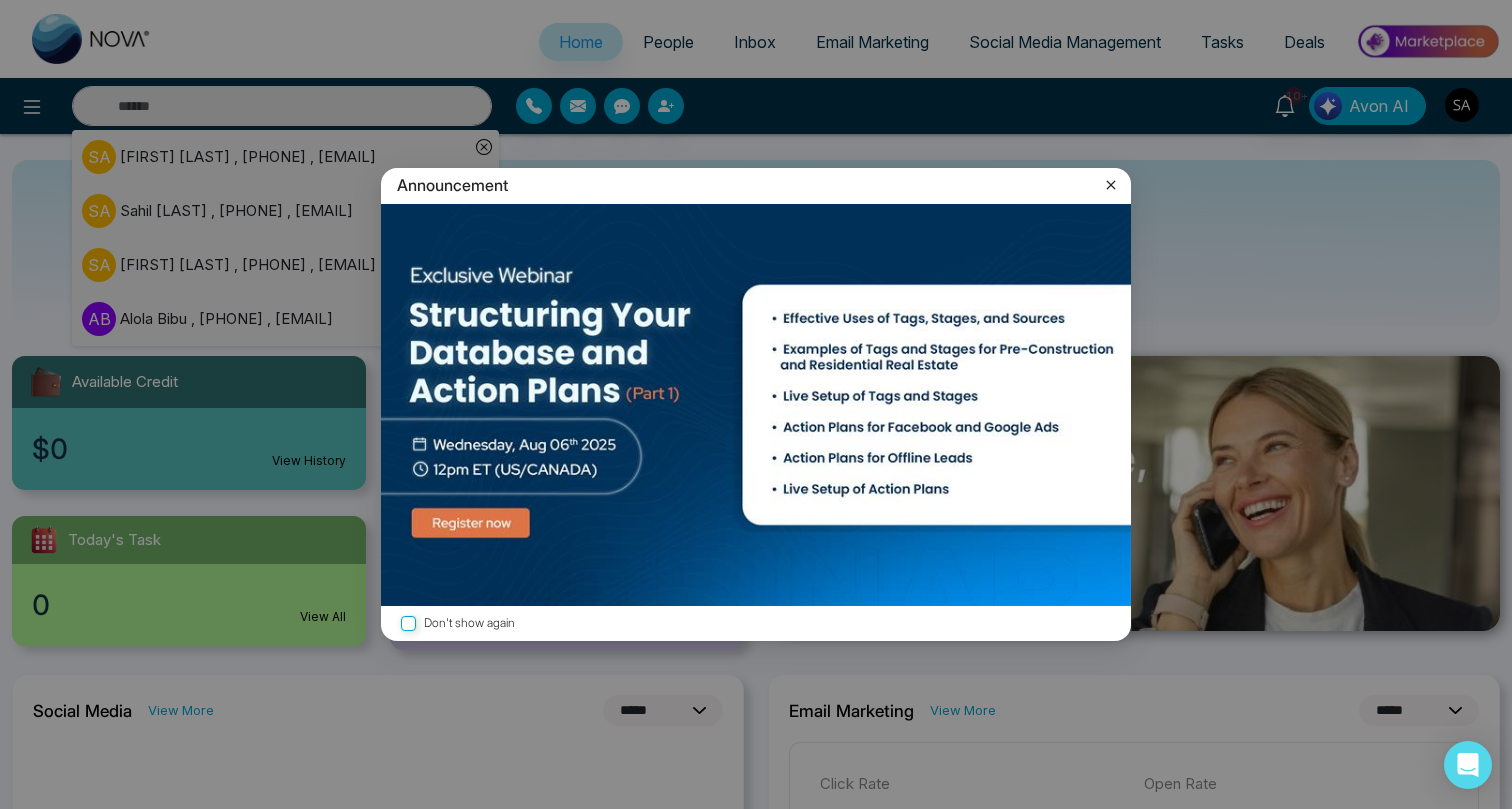 click 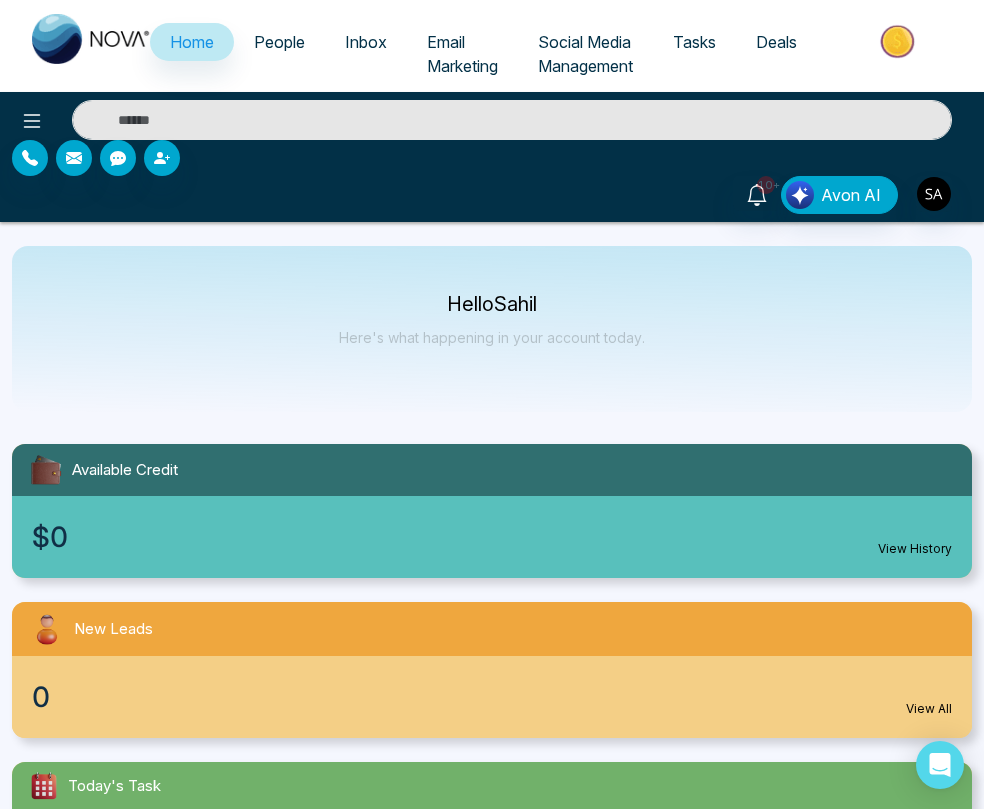 click at bounding box center (512, 120) 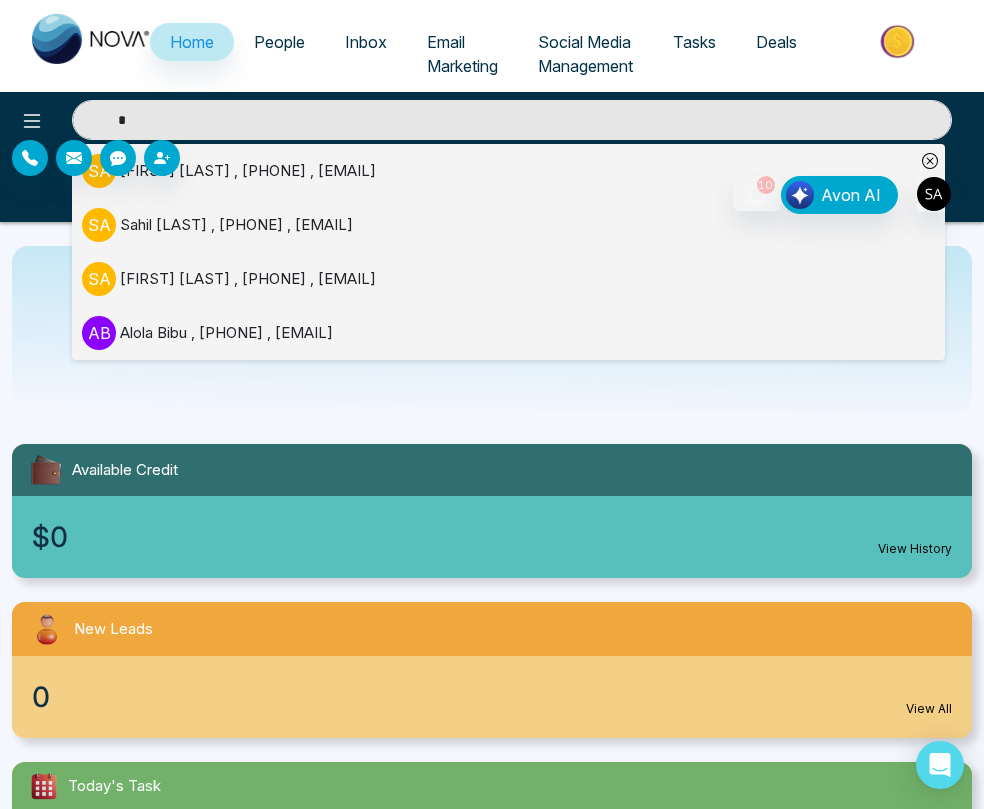 type on "*" 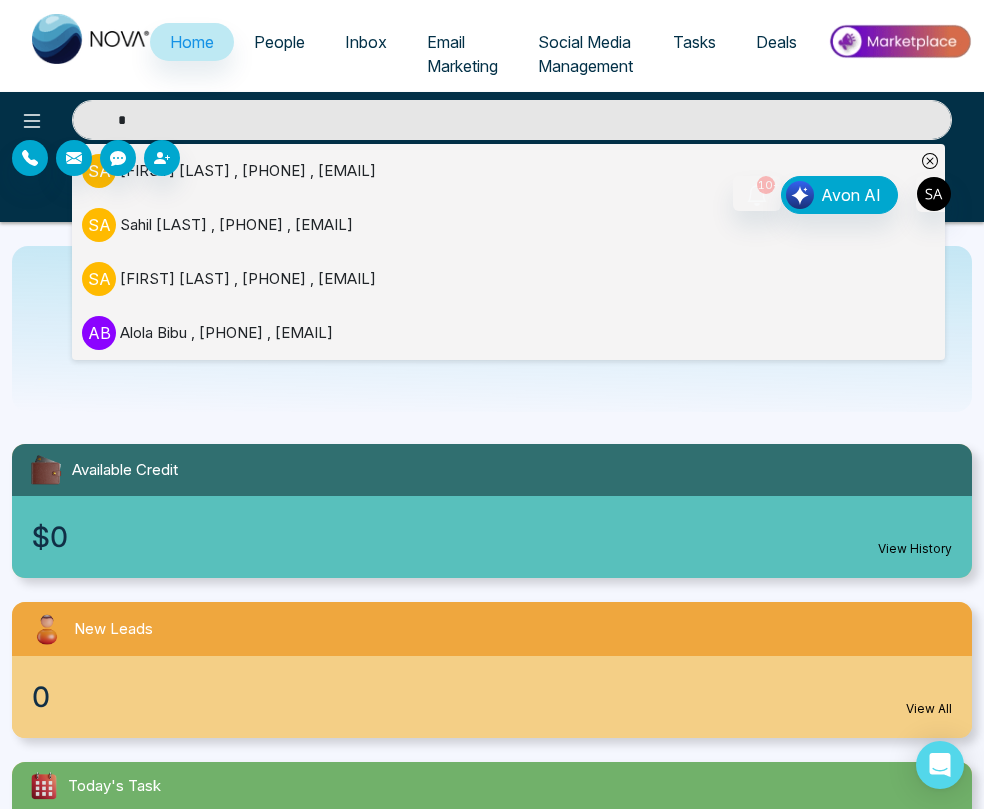 click on "*" at bounding box center [512, 120] 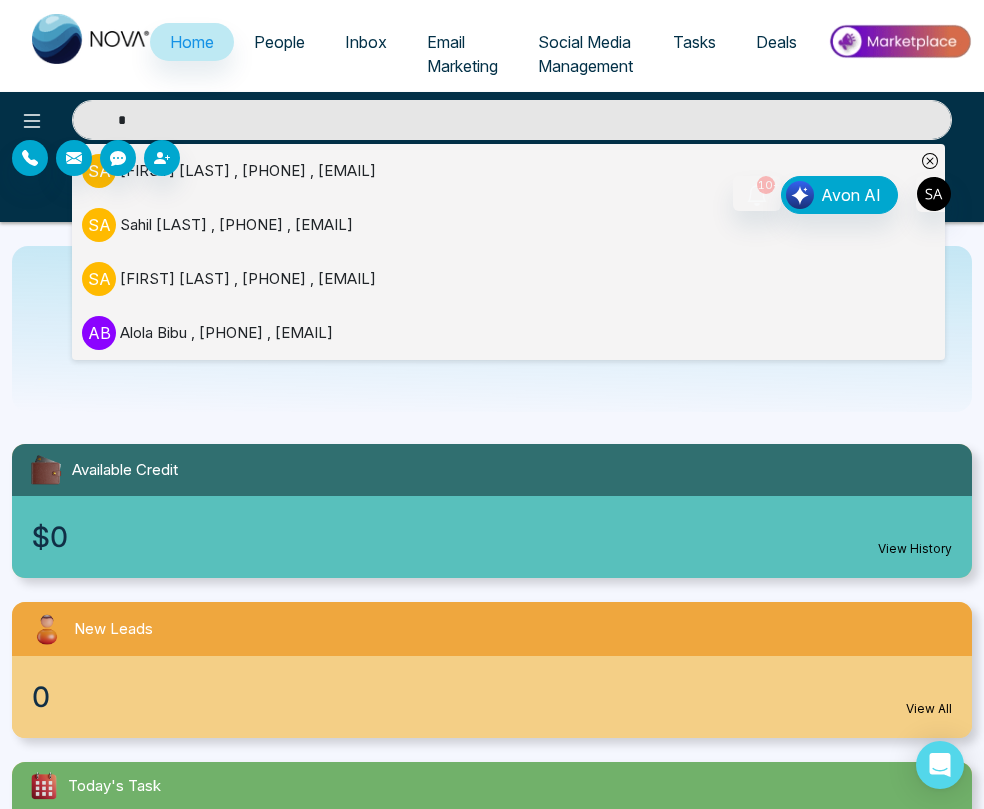 type 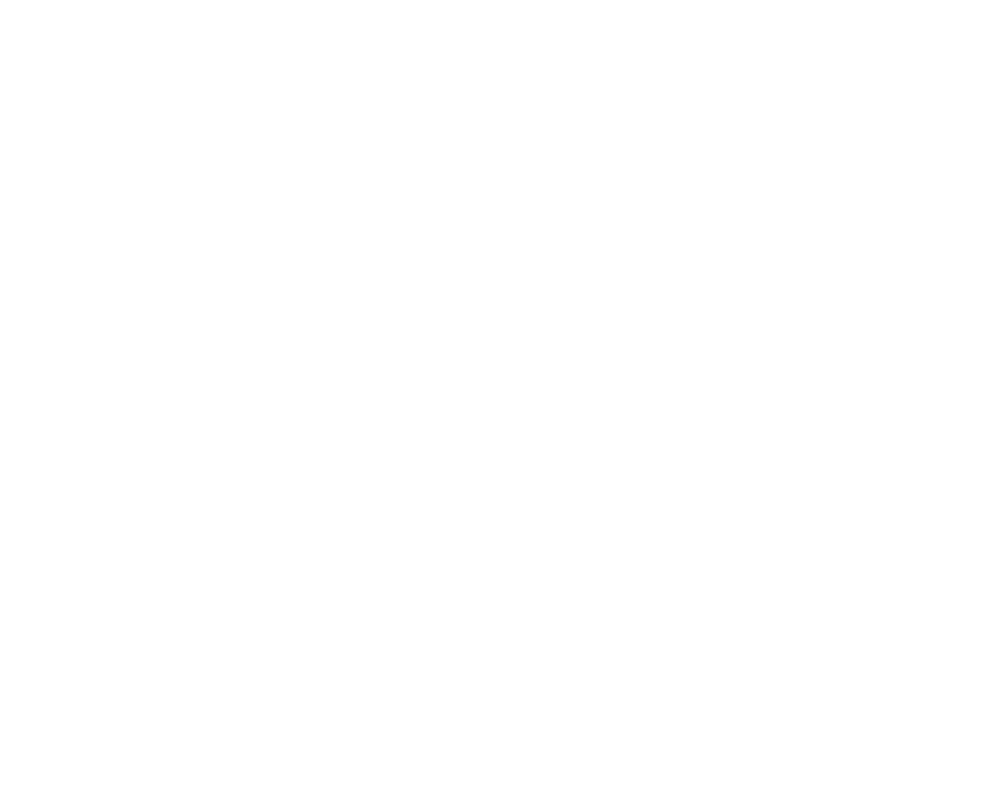 scroll, scrollTop: 0, scrollLeft: 0, axis: both 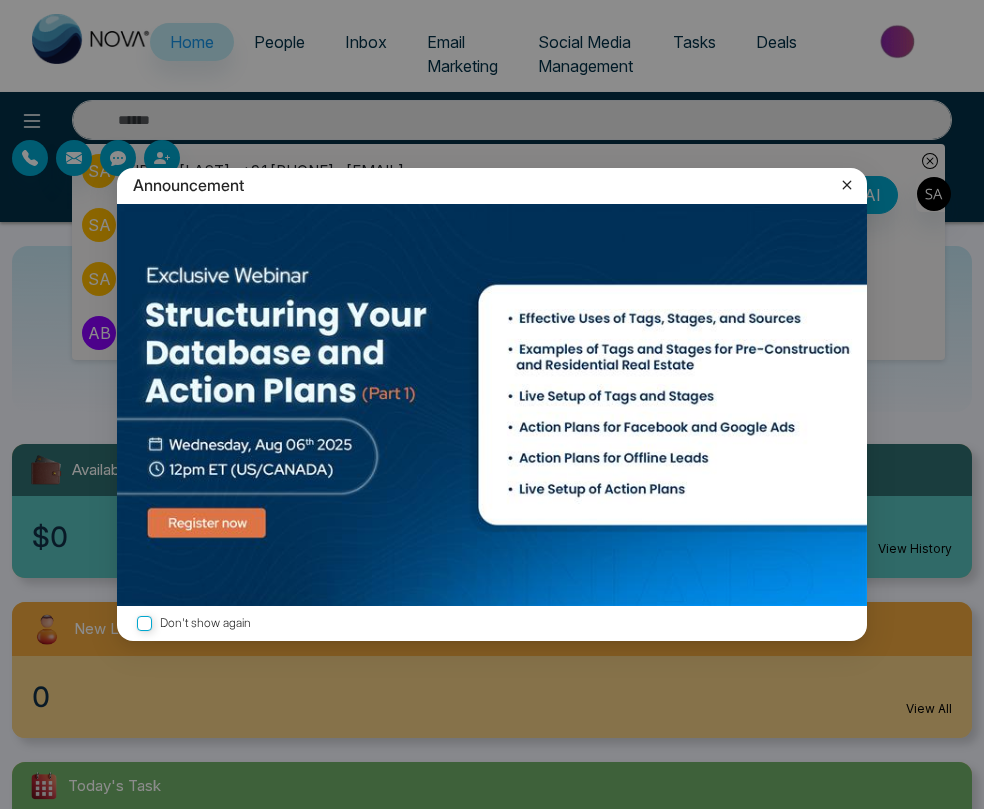 click 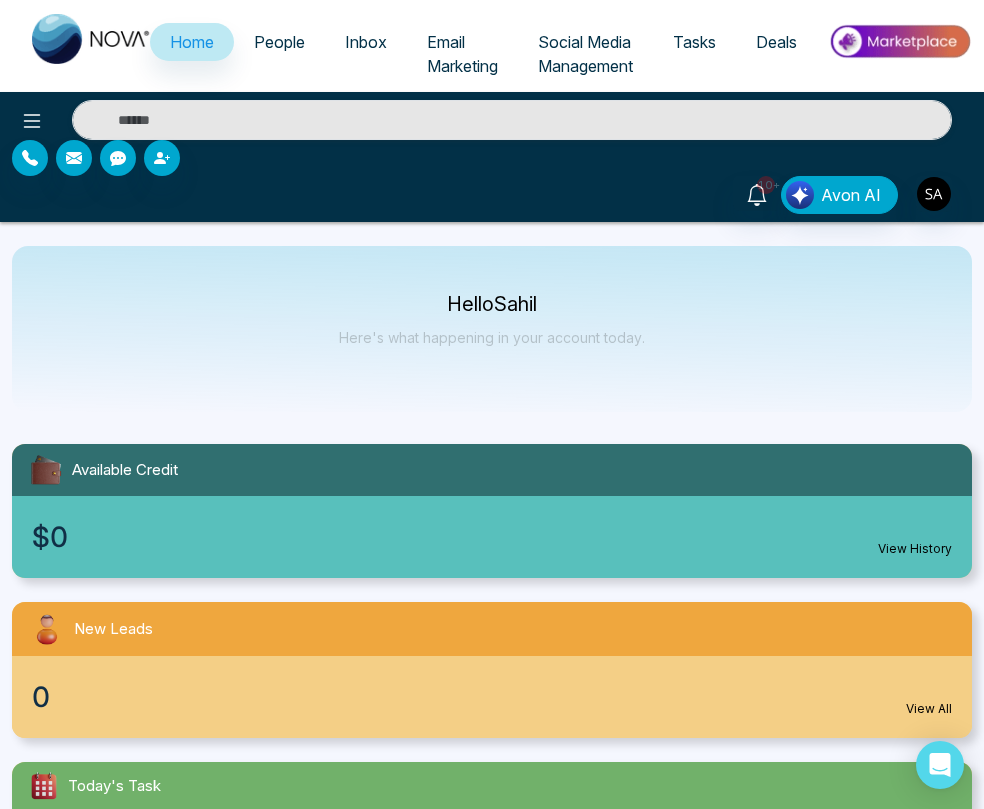 click on "Tasks" at bounding box center [694, 42] 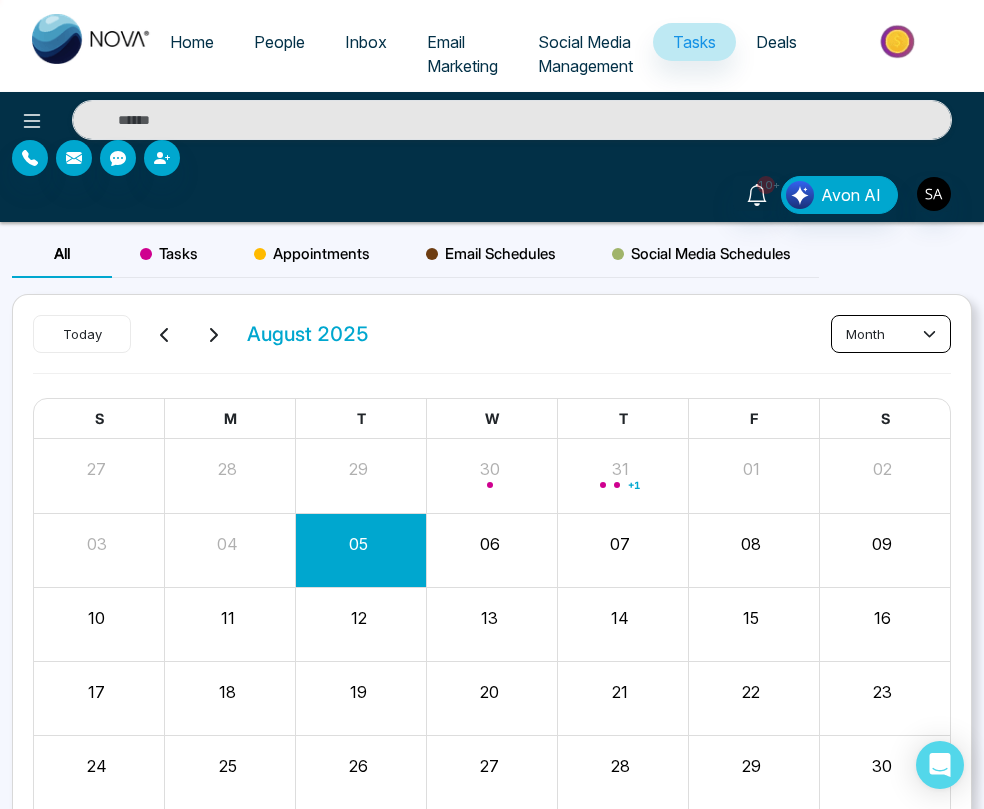 click on "month" at bounding box center [891, 334] 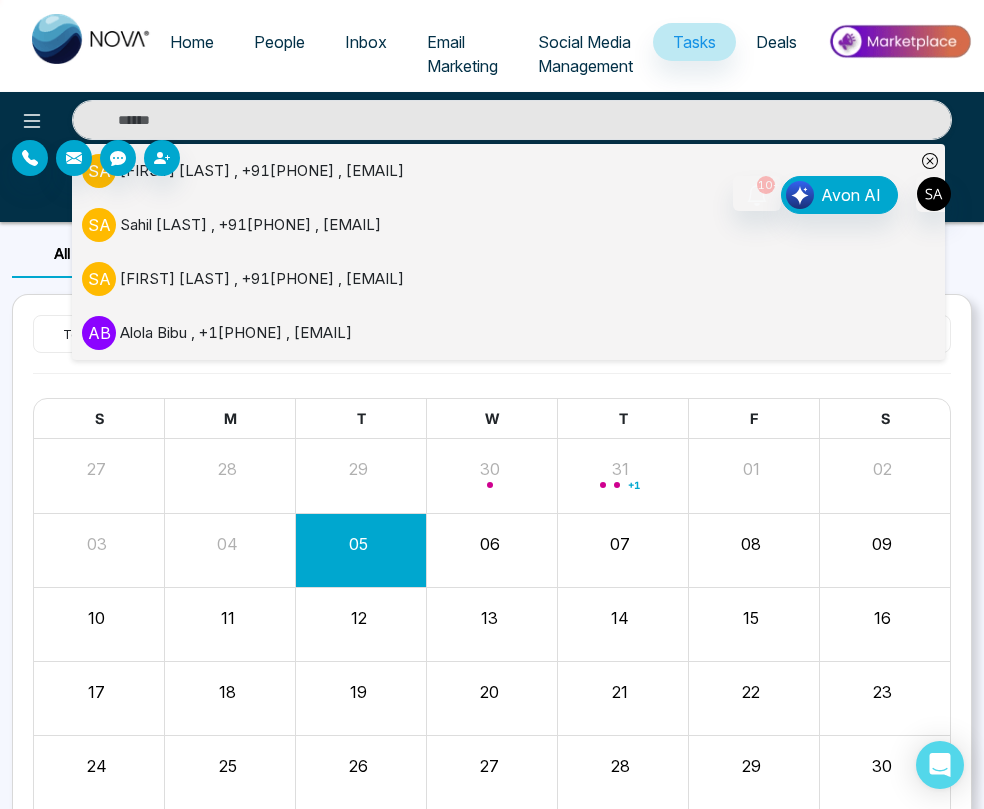 click on "Today August 2025 month   S M T W T F S 27 28 29 30 31 + 1 01 02     03 04 05 06 07 08 09 10 11 12 13 14 15 16 17 18 19 20 21 22 23 24 25 26 27 28 29 30 31 01 02 03 04 05 06" at bounding box center [492, 600] 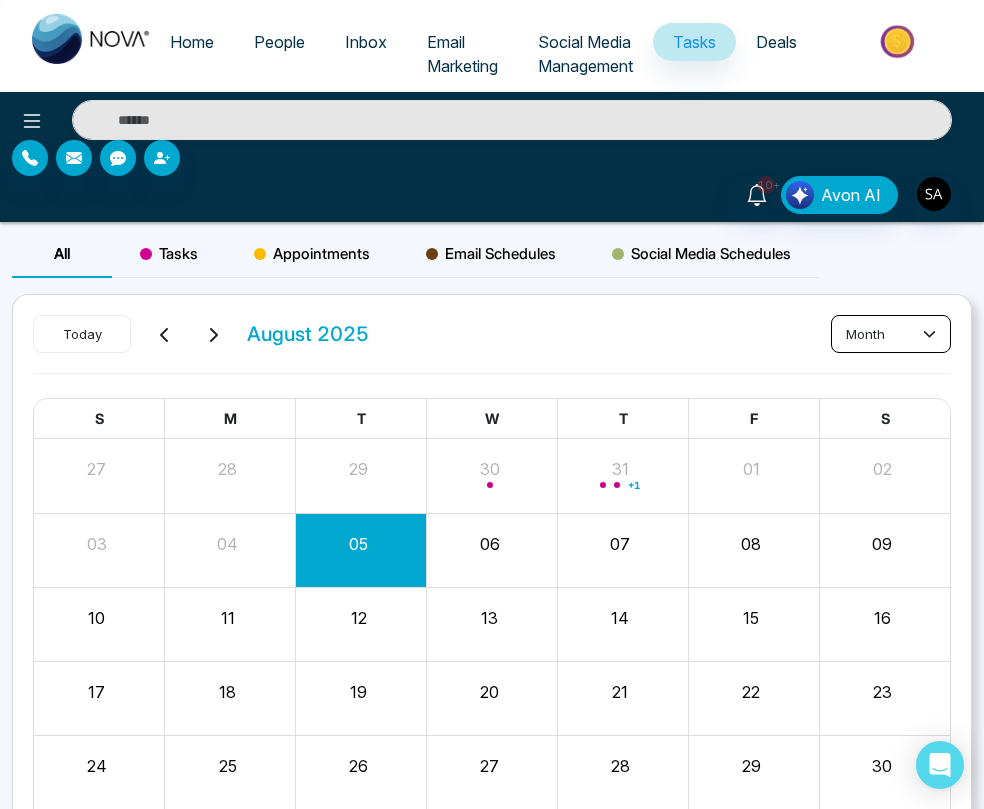 click on "month" at bounding box center [891, 334] 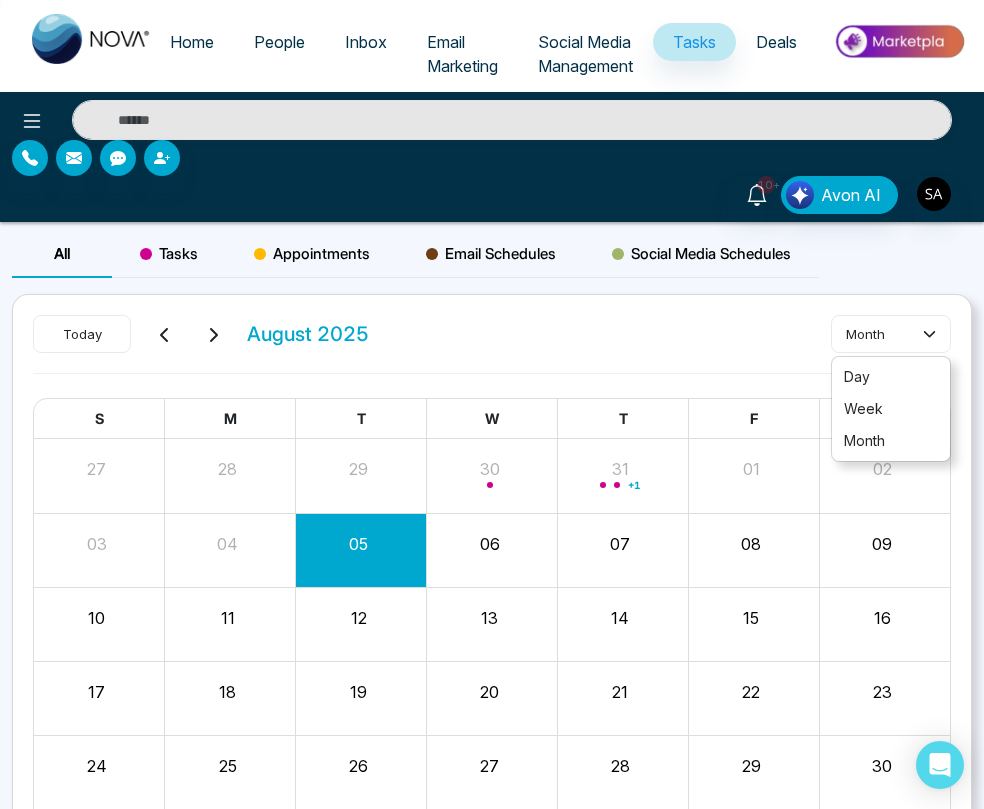 click on "Today August 2025 month" at bounding box center (492, 344) 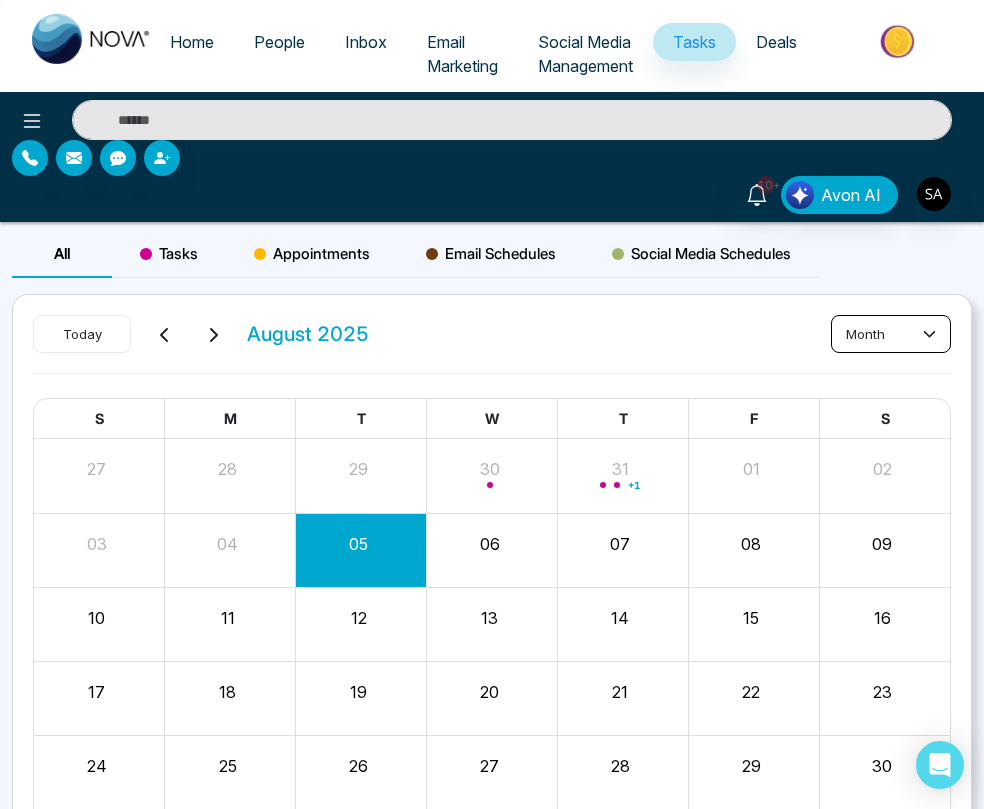 click on "month" at bounding box center (891, 334) 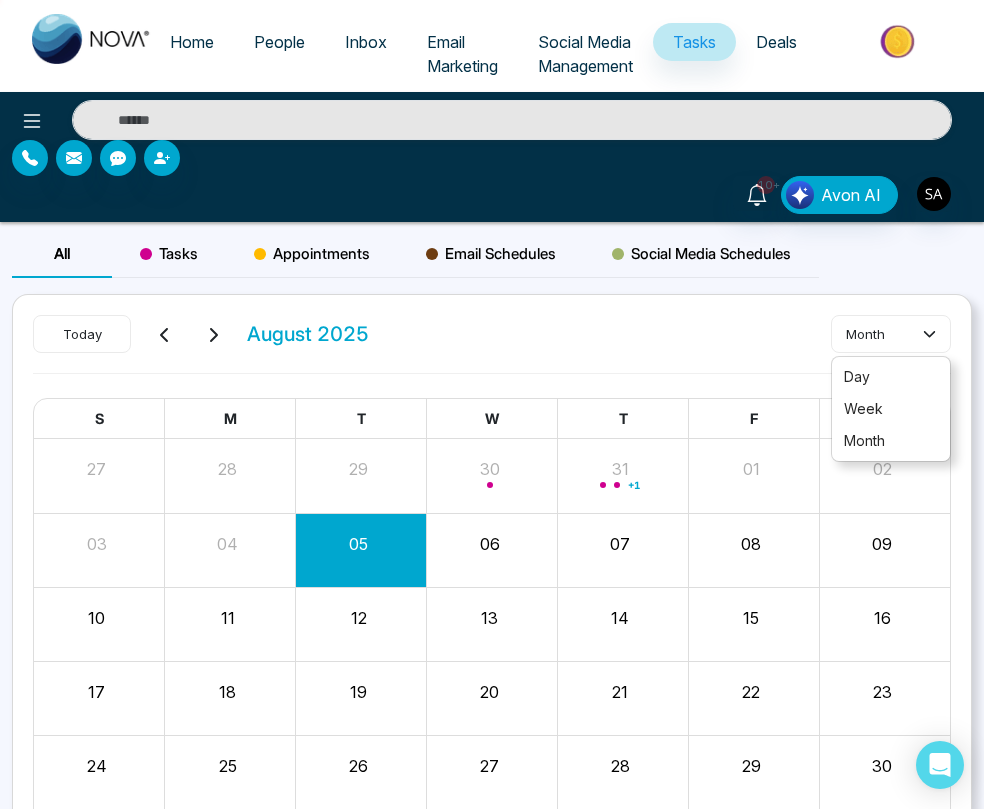 click on "Today August 2025 month" at bounding box center (492, 344) 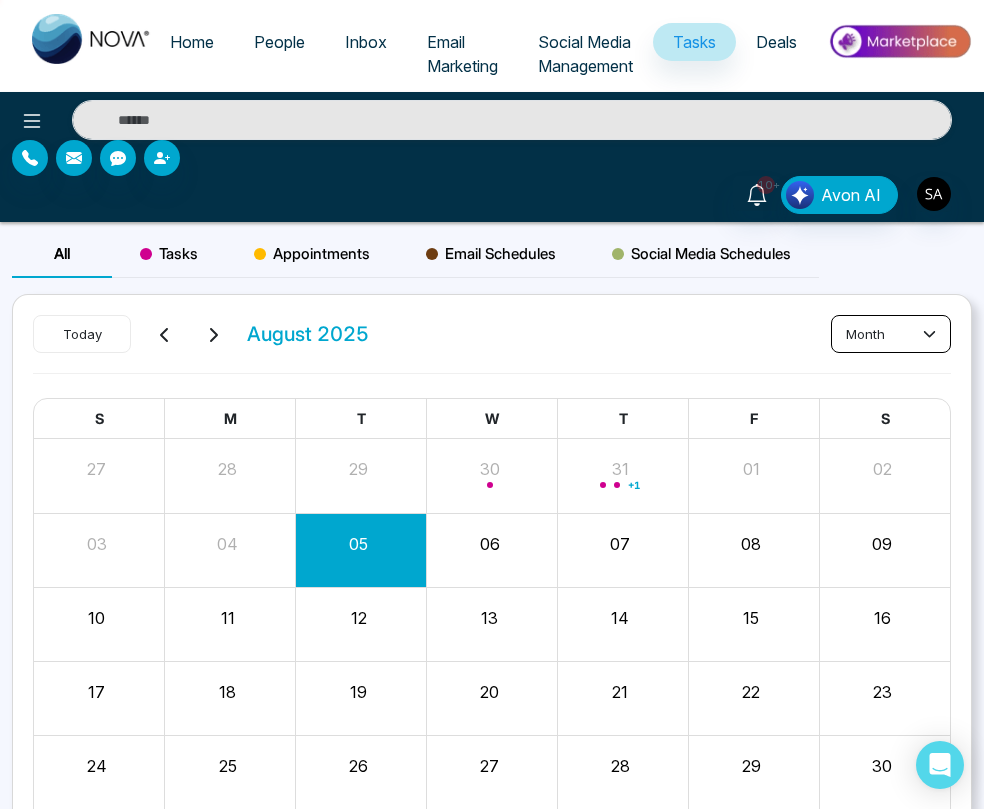 click on "month" at bounding box center [891, 334] 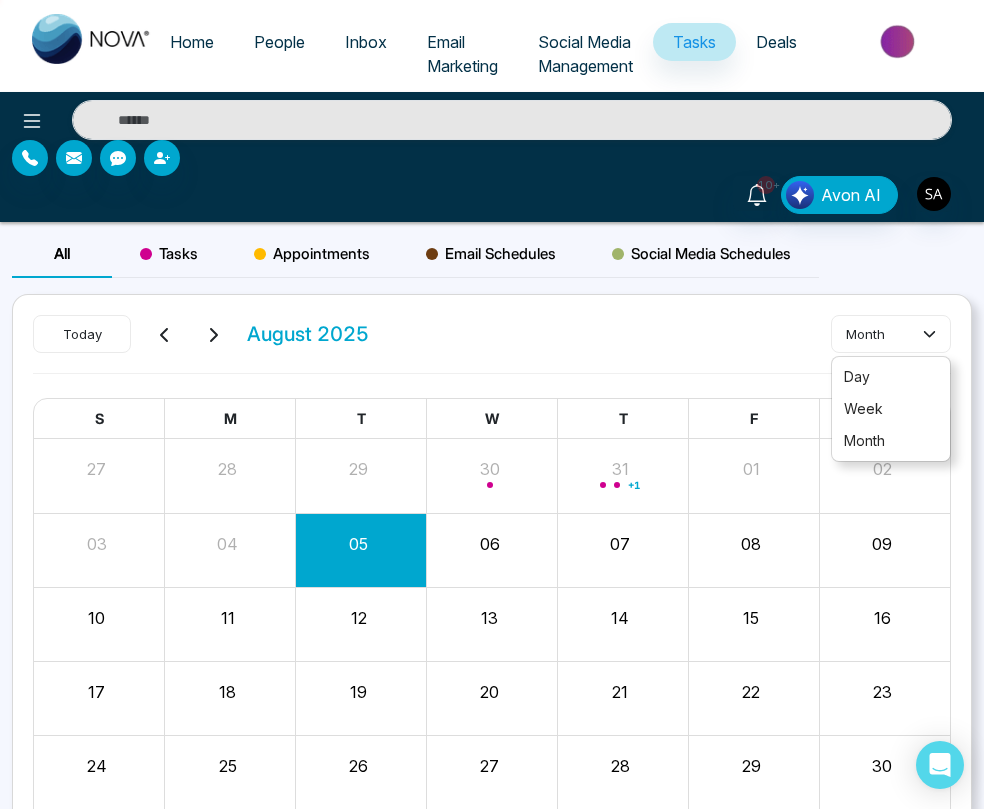 click on "Today August 2025 month" at bounding box center [492, 344] 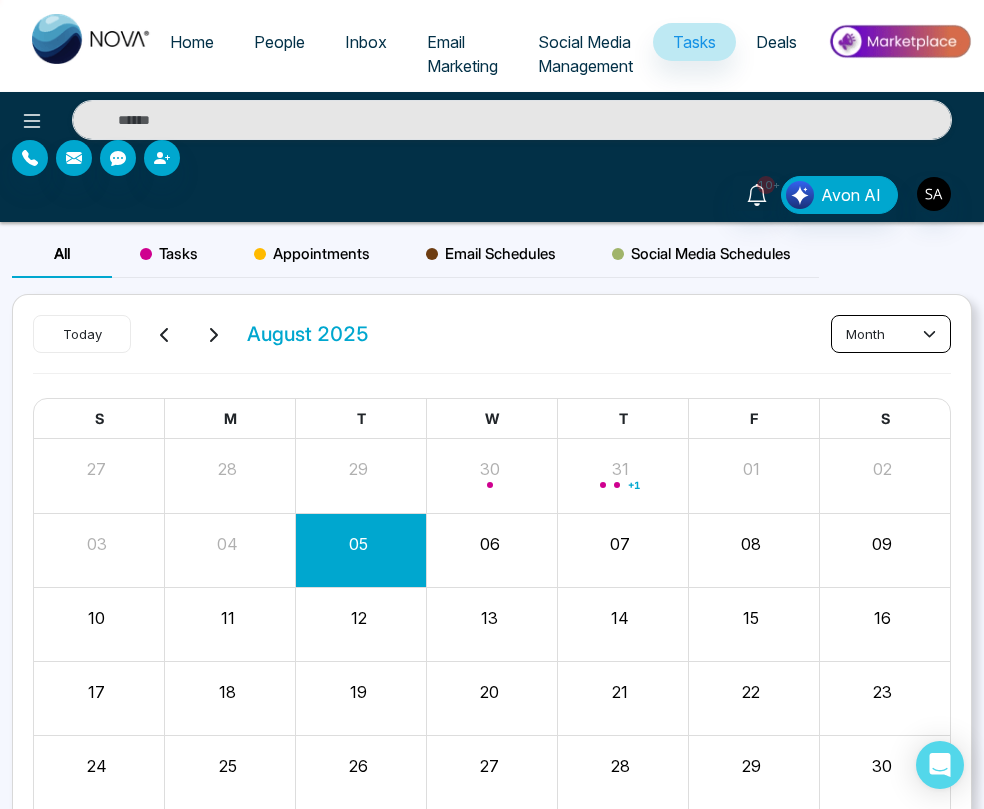 click on "month" at bounding box center [891, 334] 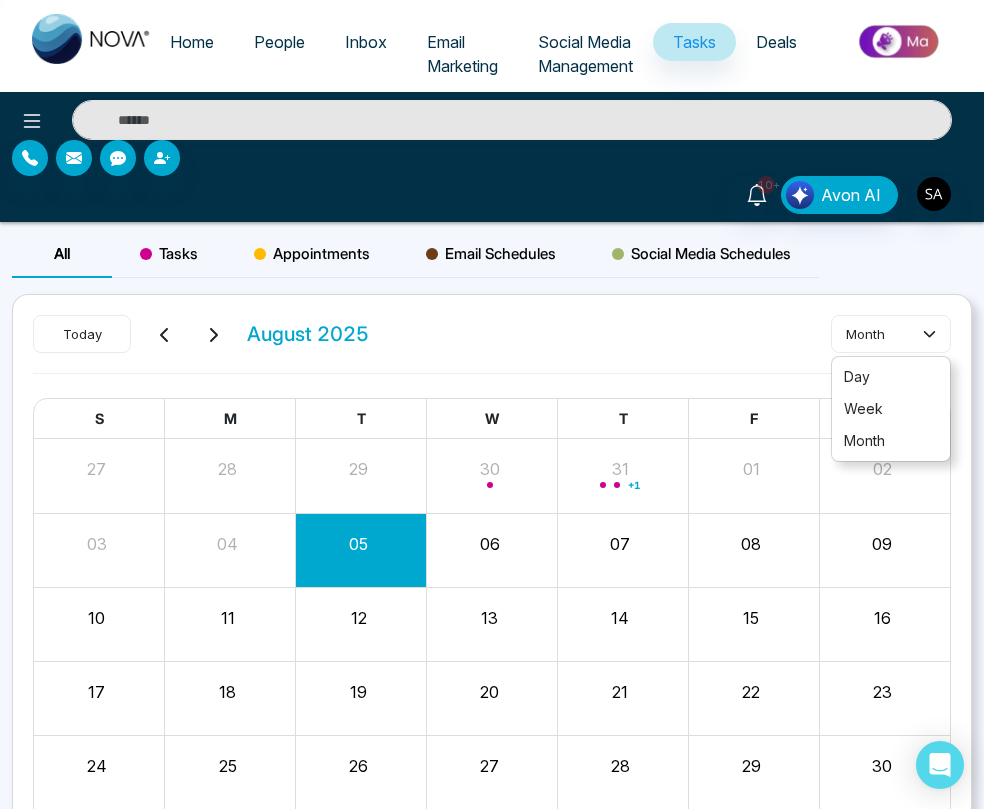 click on "Today August 2025 month" at bounding box center (492, 344) 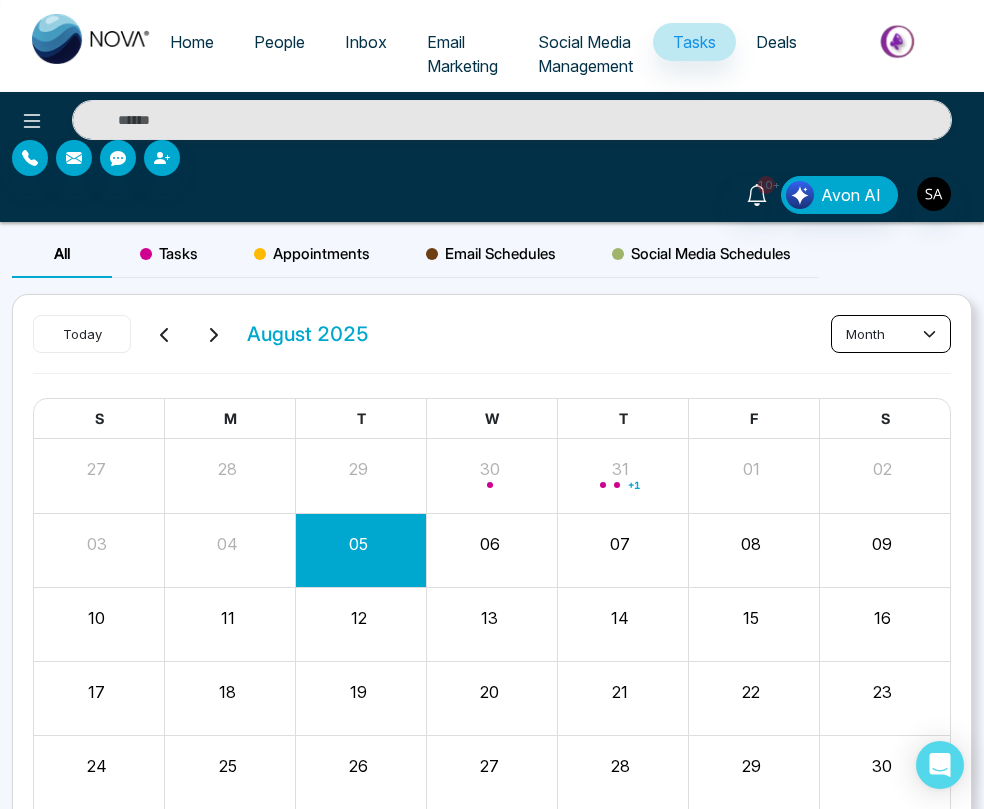 click on "month" at bounding box center (891, 334) 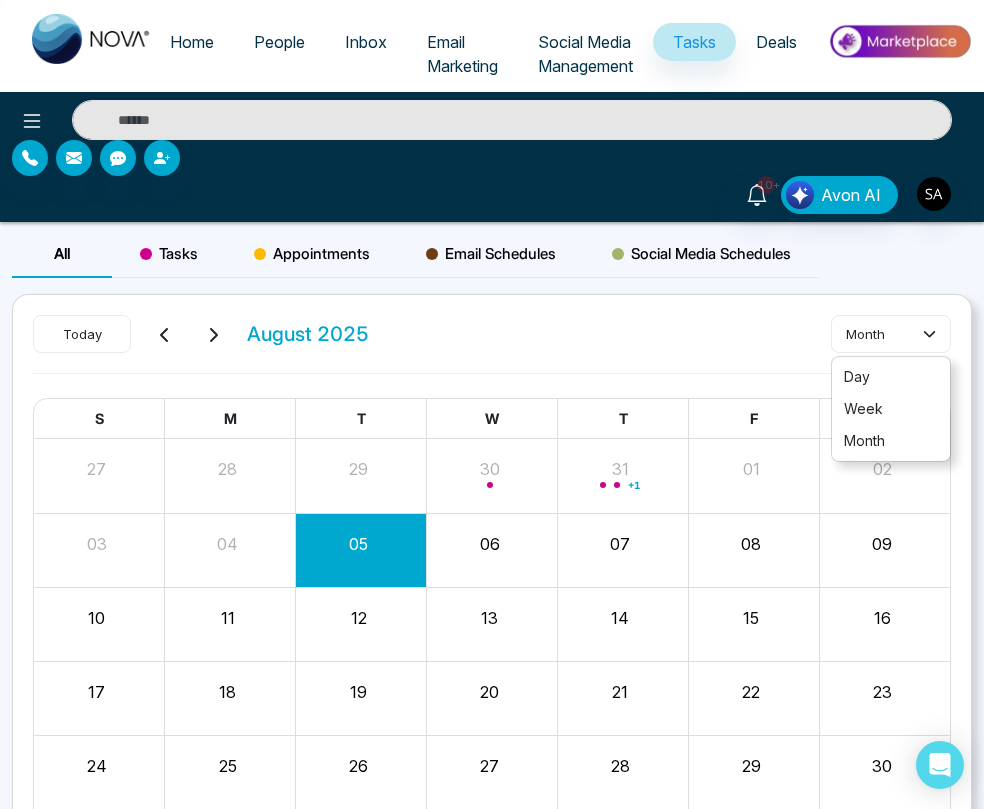 click on "Today August 2025 month" at bounding box center (492, 344) 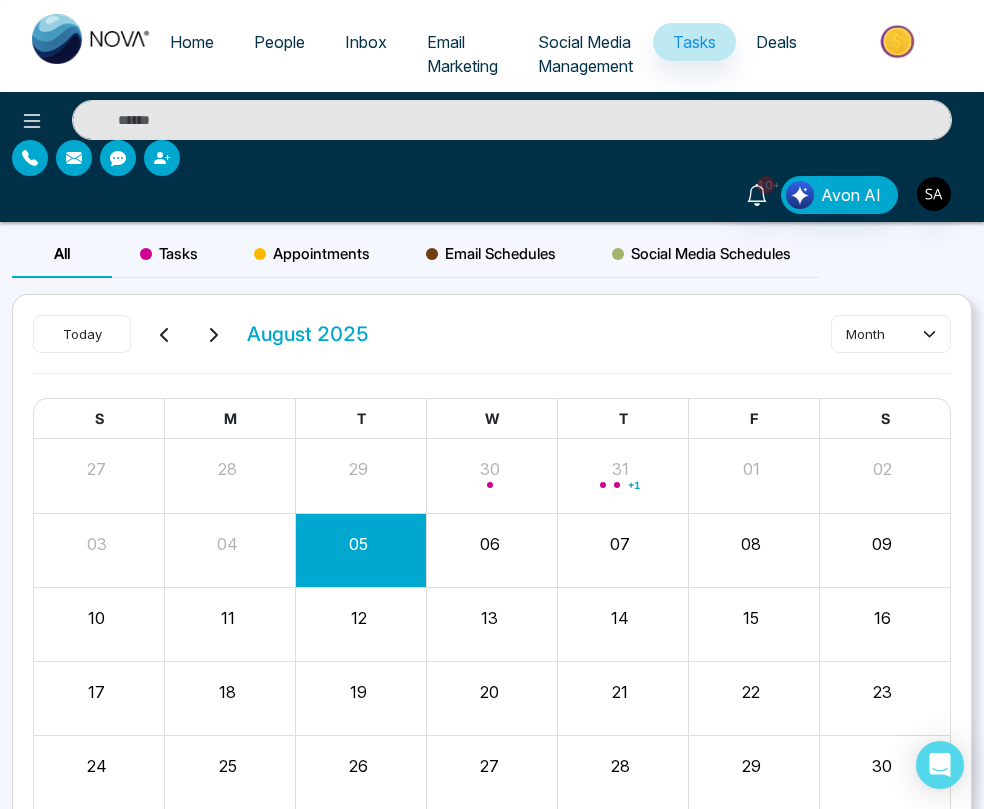 click on "Today August 2025 month" at bounding box center [492, 344] 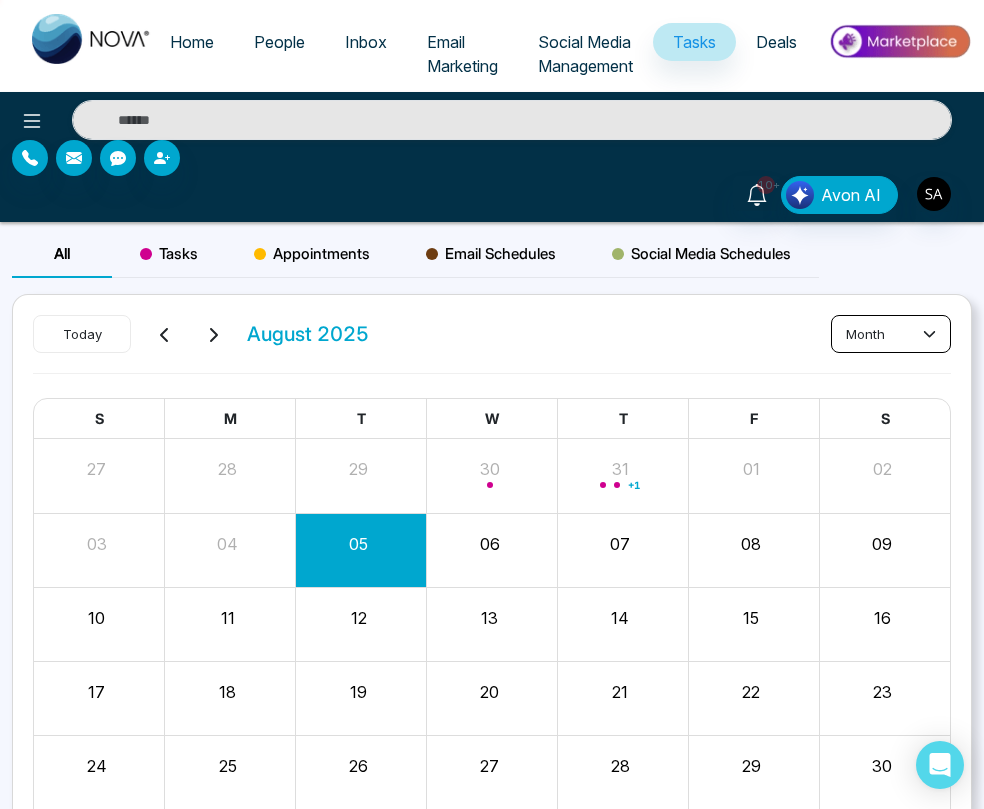 click on "month" at bounding box center [891, 334] 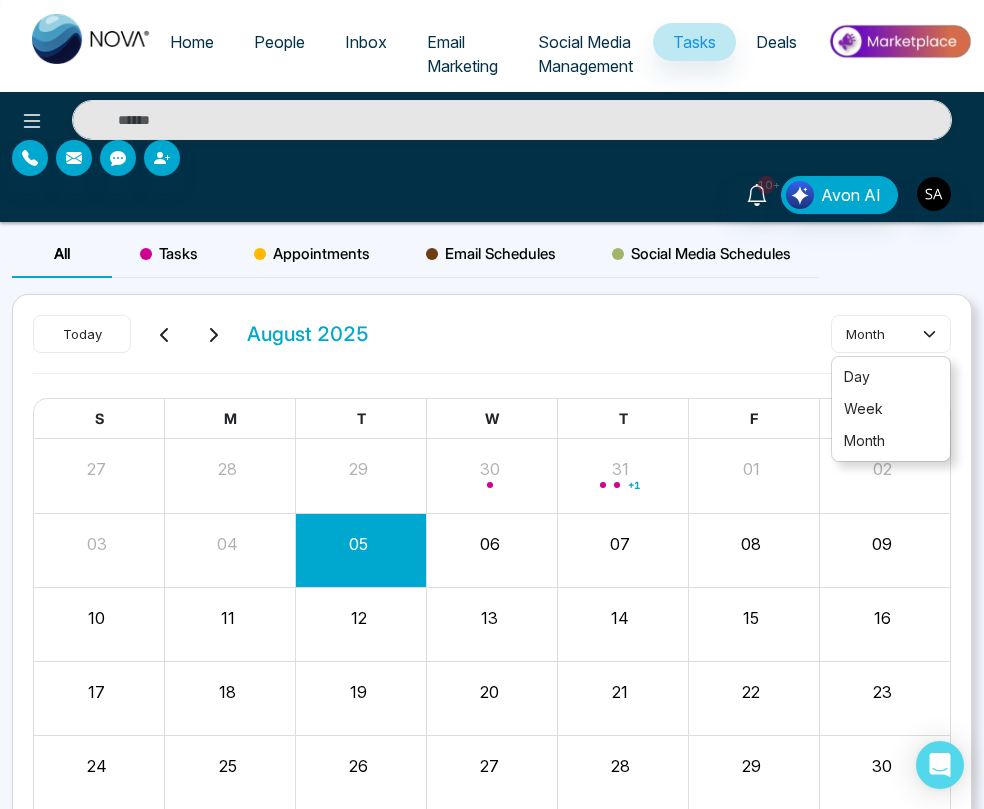 click on "Today August 2025 month" at bounding box center [492, 344] 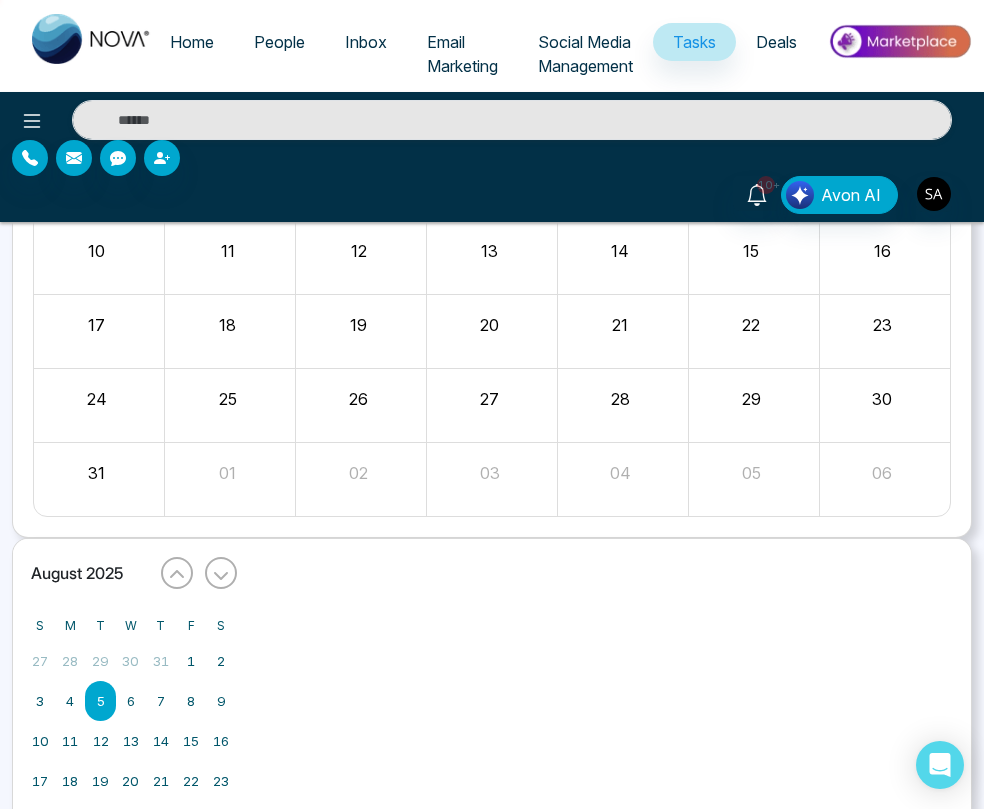 scroll, scrollTop: 0, scrollLeft: 0, axis: both 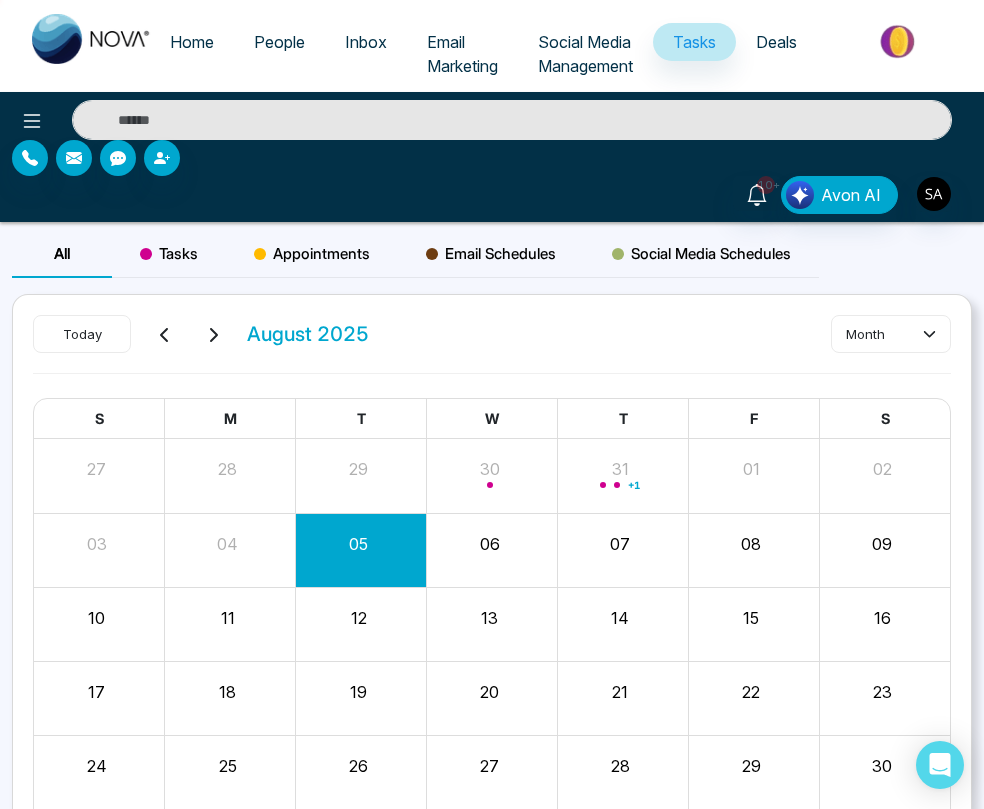 click at bounding box center (512, 120) 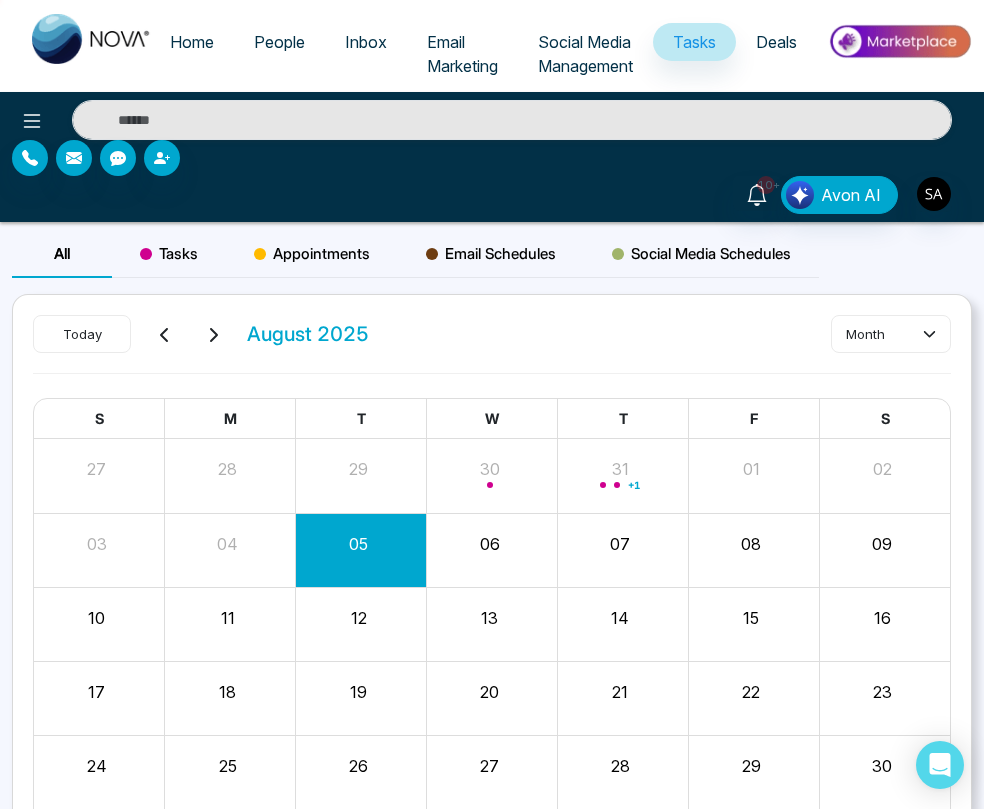 click at bounding box center [492, 158] 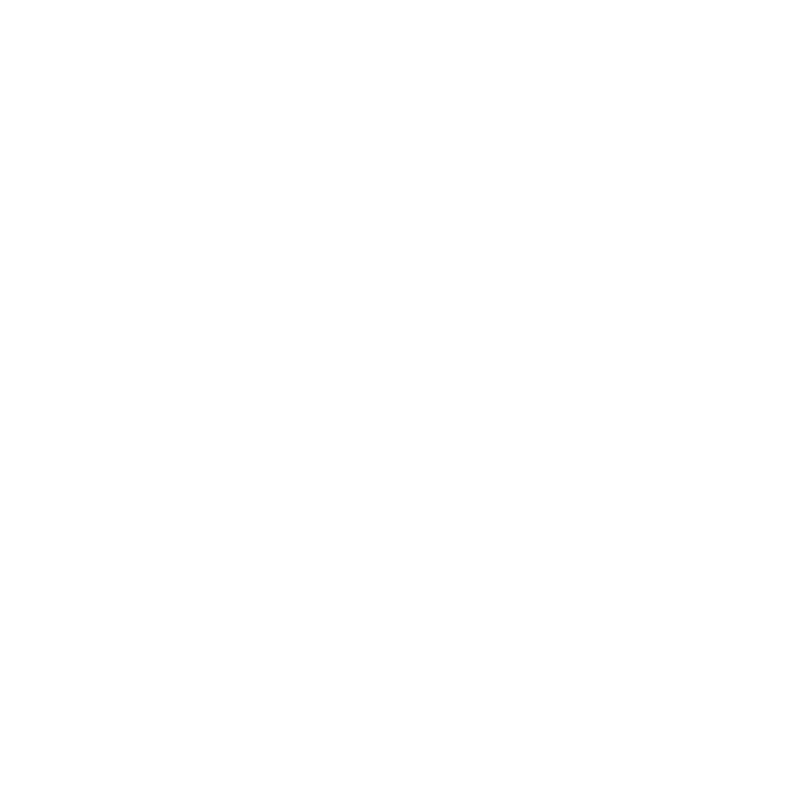 scroll, scrollTop: 0, scrollLeft: 0, axis: both 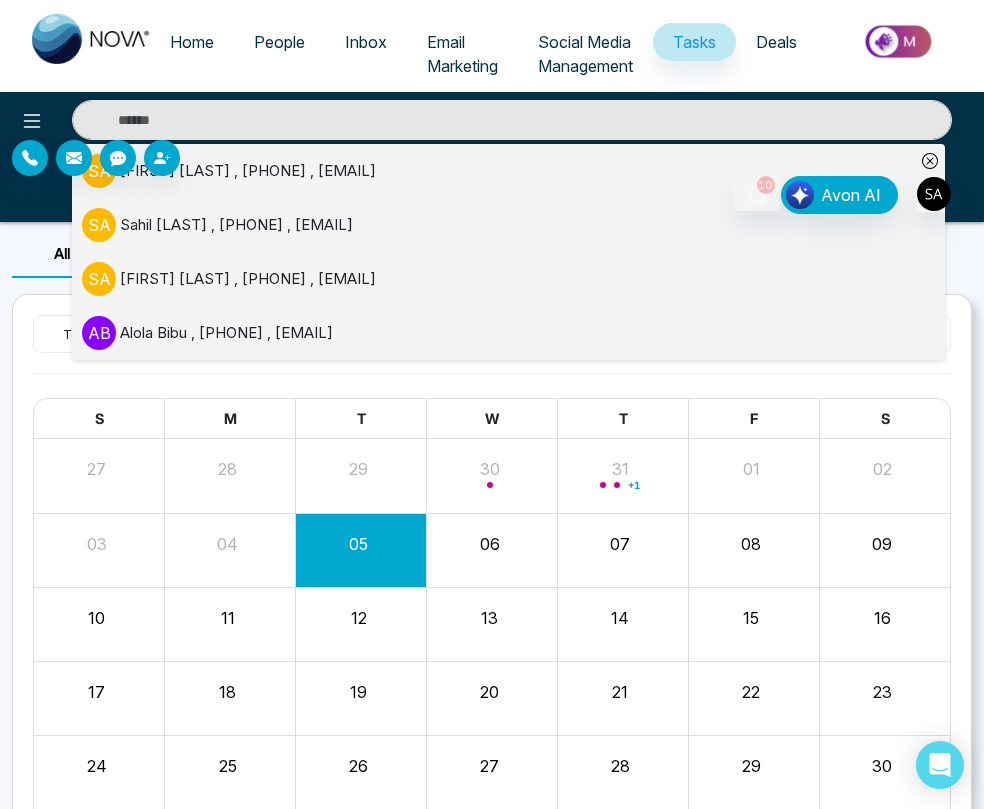 click on "People" at bounding box center [279, 42] 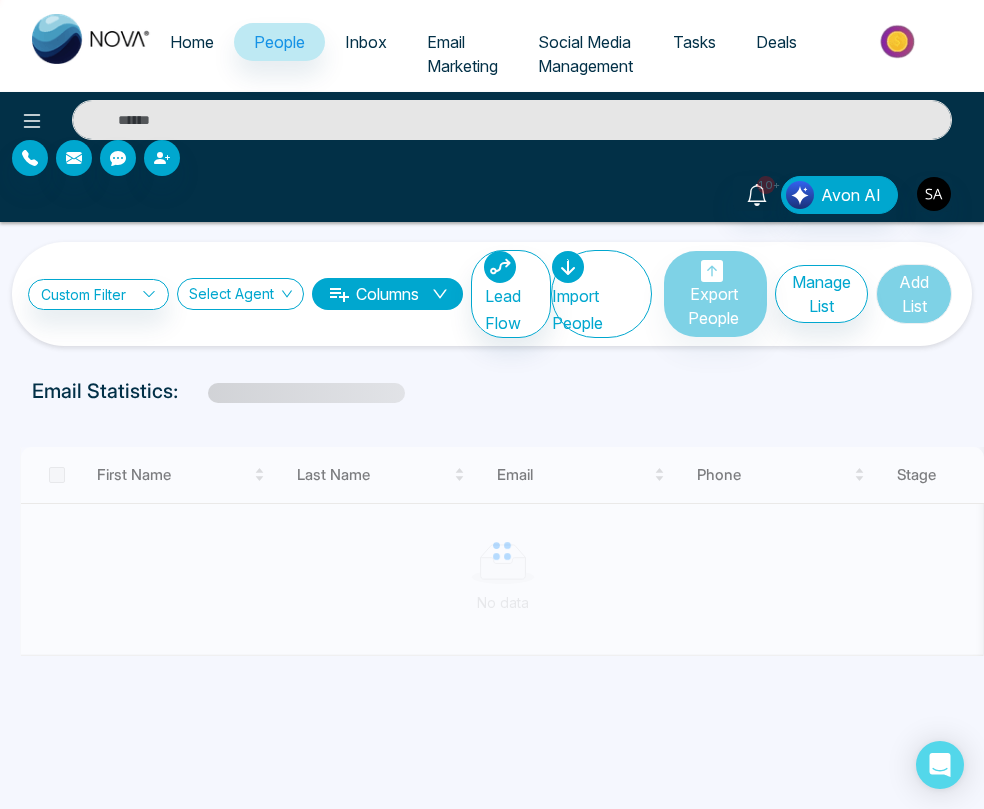 click at bounding box center [512, 120] 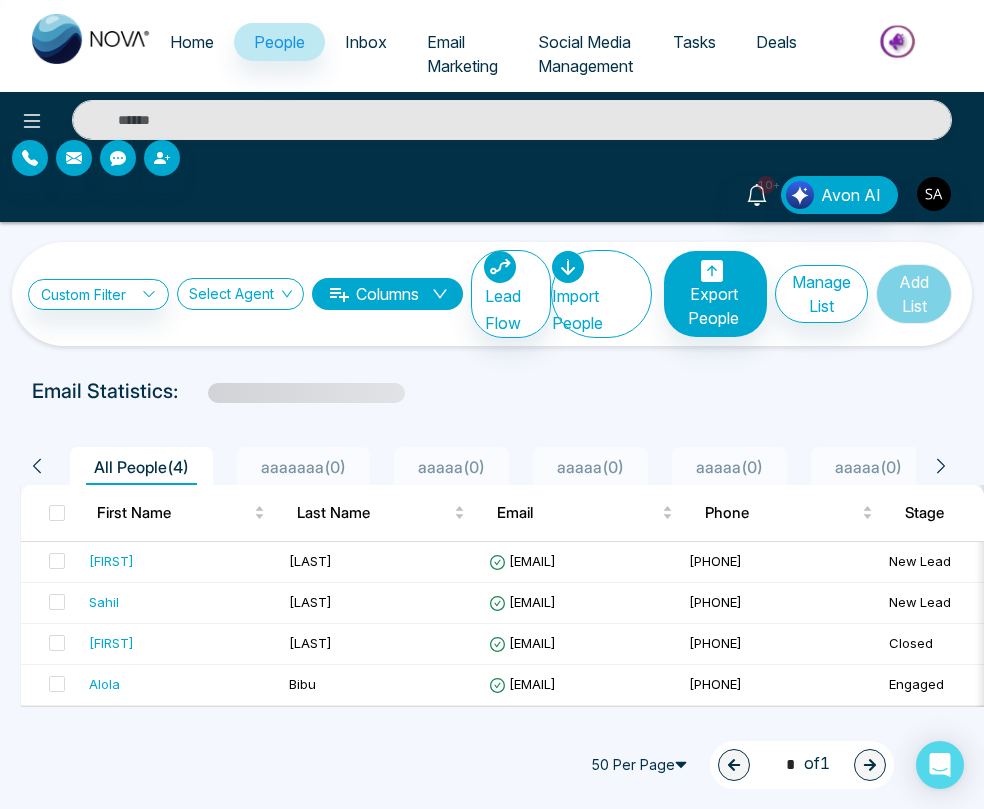 click at bounding box center (492, 158) 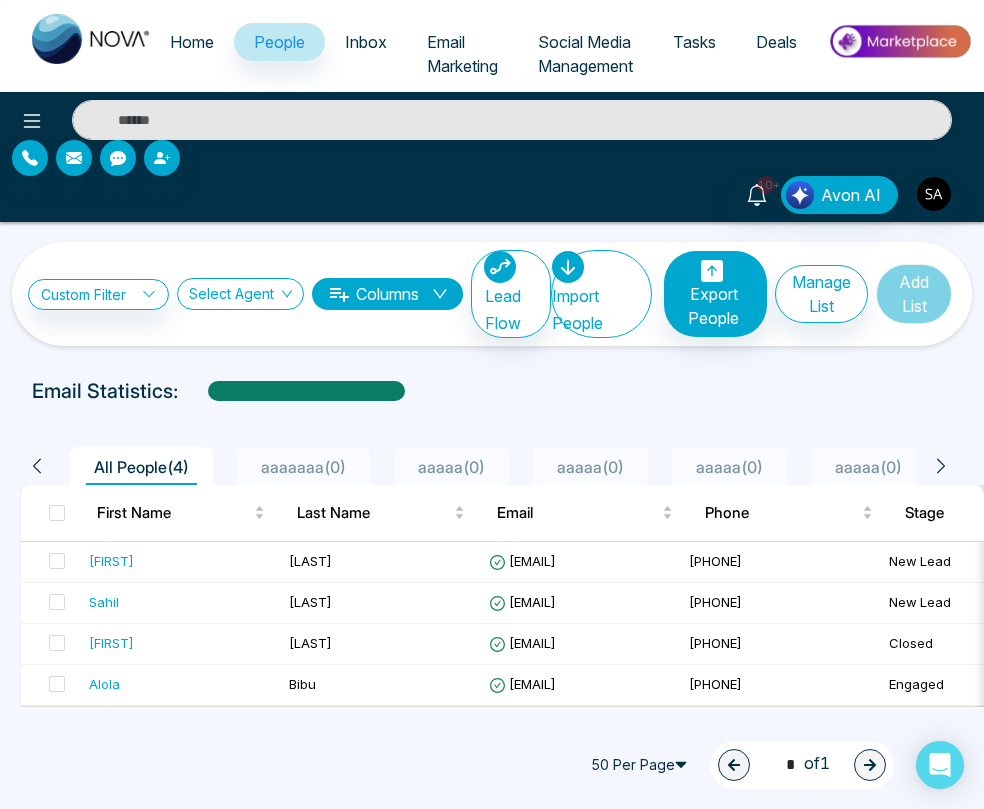 click on "Home People Inbox Email Marketing Social Media Management Tasks Deals" at bounding box center (572, 54) 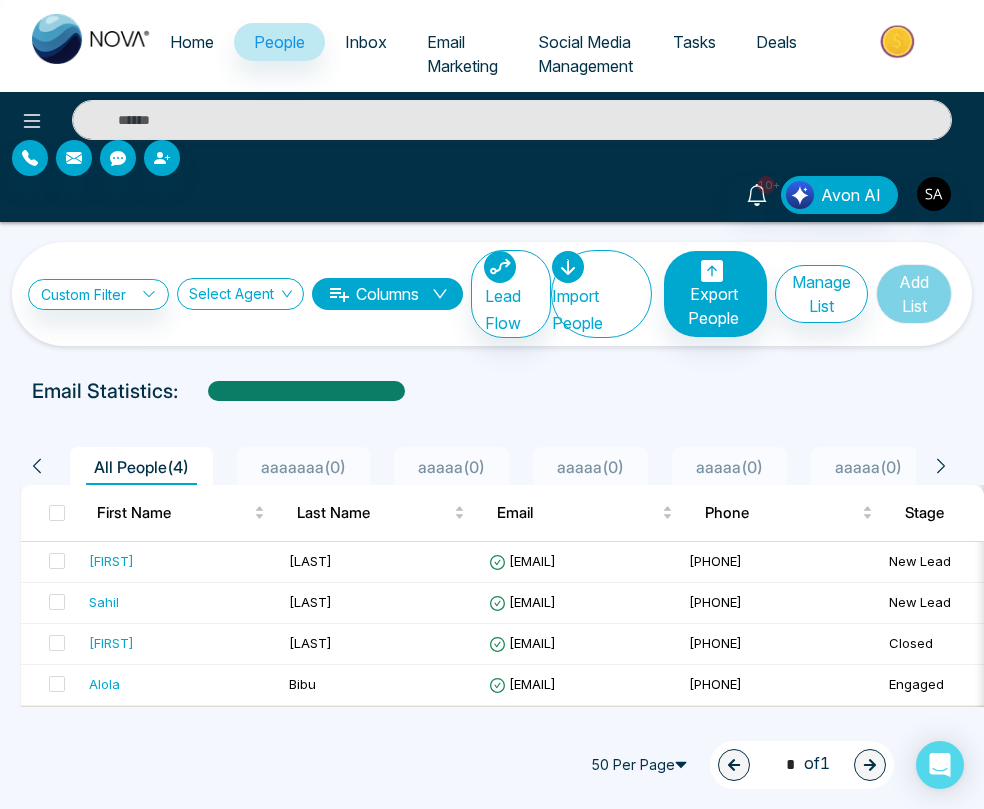 click on "Inbox" at bounding box center [366, 42] 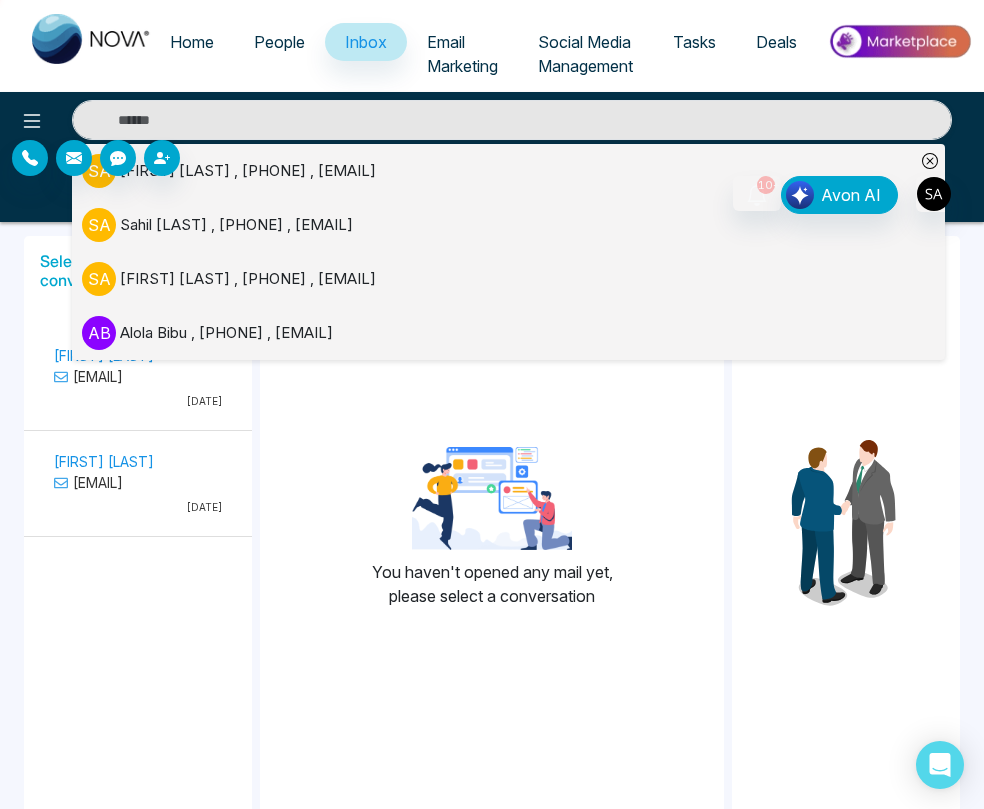 click on "Tasks" at bounding box center [694, 42] 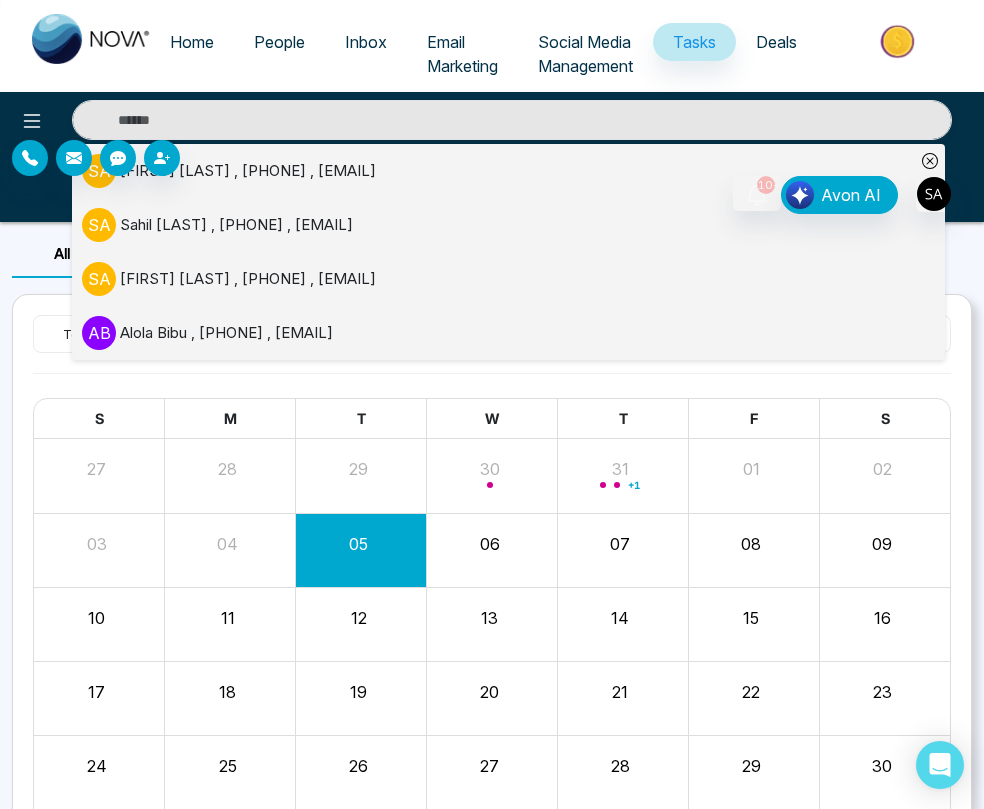 click on "Today August 2025 month   S M T W T F S 27 28 29 30 31 + 1 01 02     03 04 05 06 07 08 09 10 11 12 13 14 15 16 17 18 19 20 21 22 23 24 25 26 27 28 29 30 31 01 02 03 04 05 06" at bounding box center [492, 600] 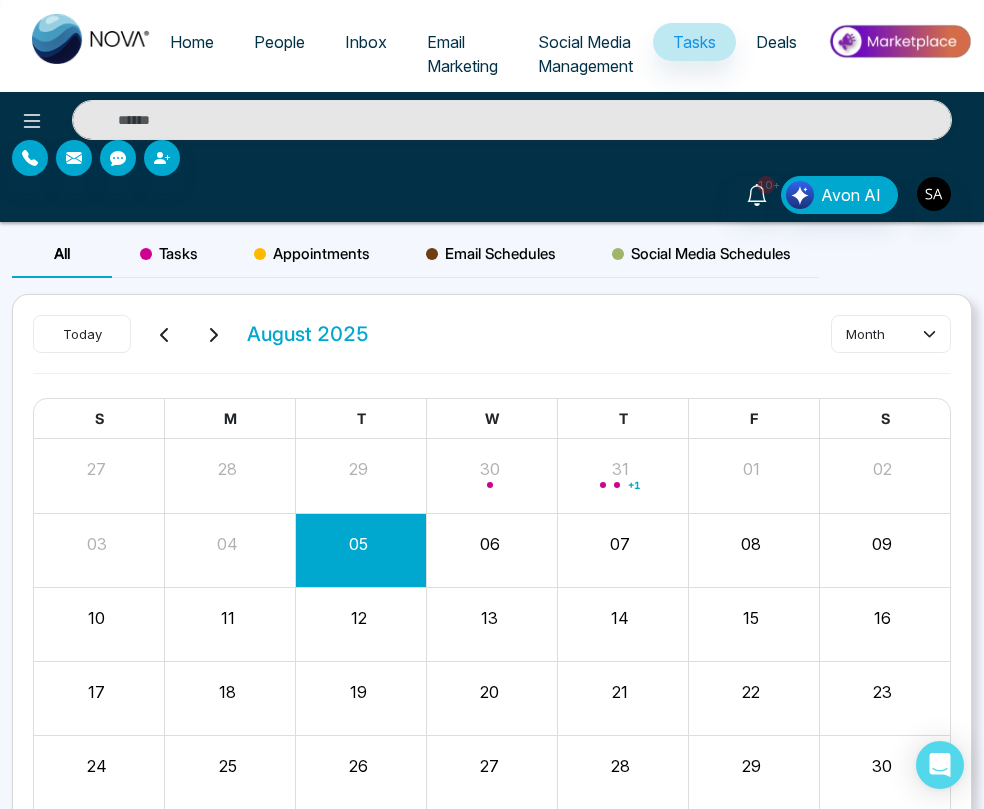 click at bounding box center (260, 254) 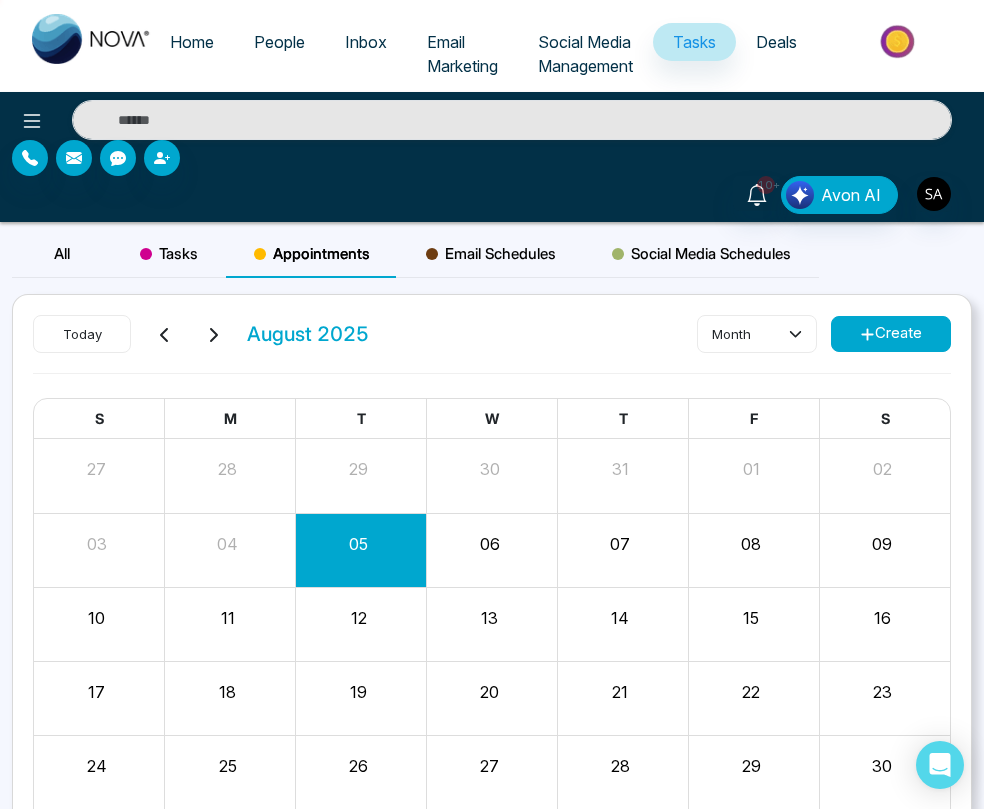 click on "Today [DATE] month    Create" at bounding box center [492, 344] 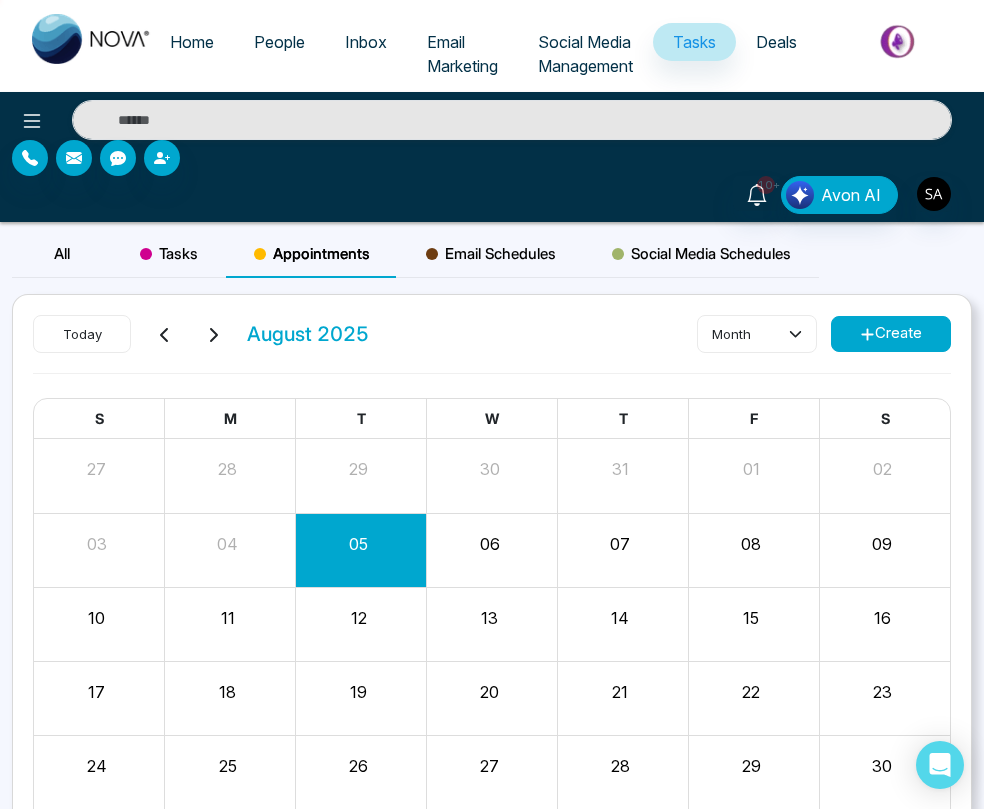click on "Today [DATE] month    Create" at bounding box center (492, 344) 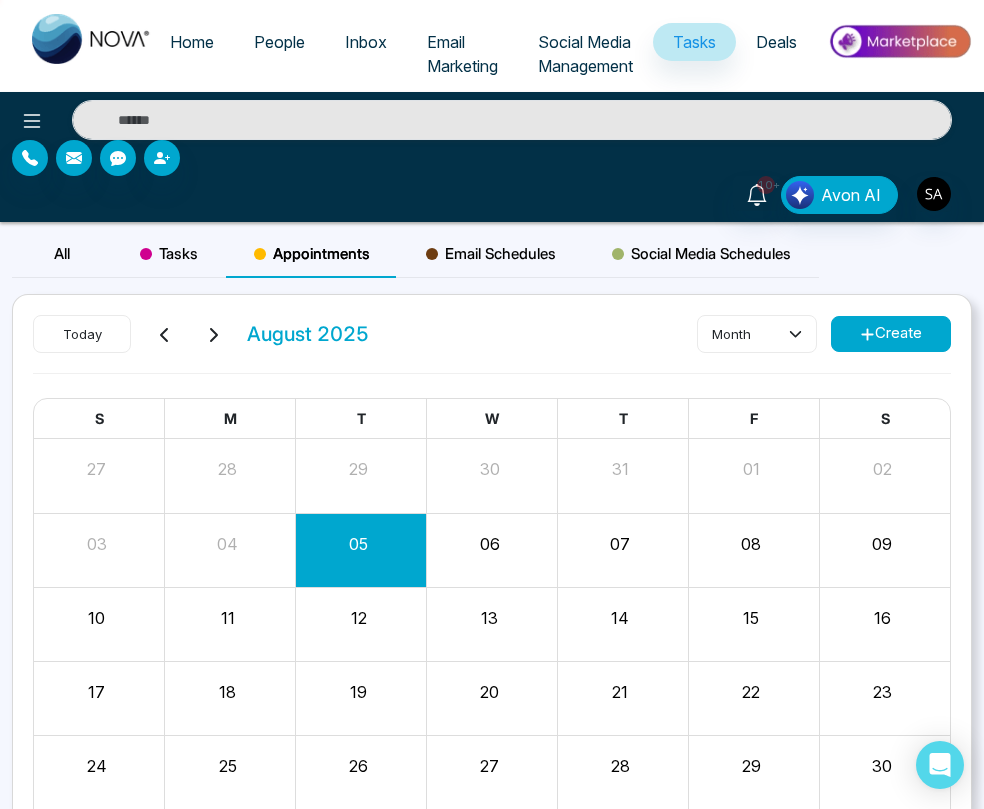 click on "Create" at bounding box center [891, 334] 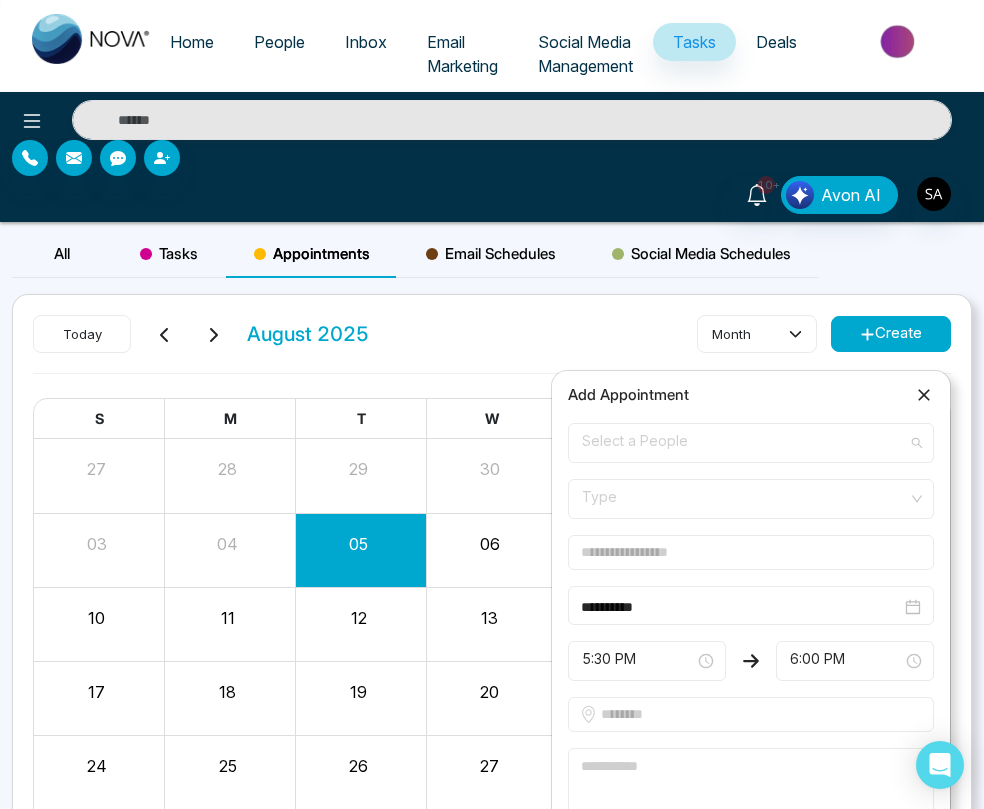 click on "Select a People" at bounding box center (751, 443) 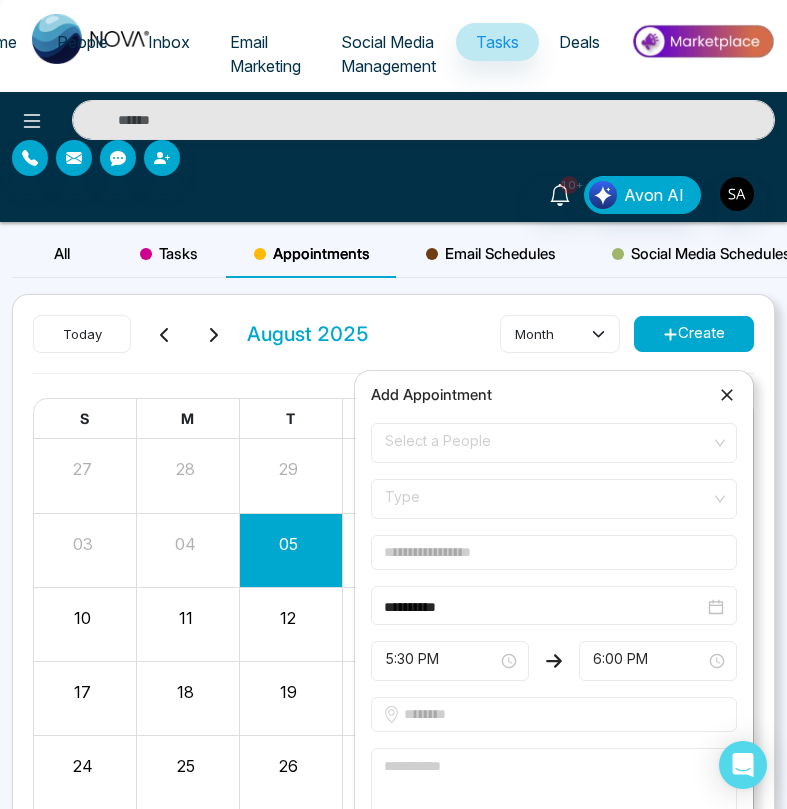 click on "Select a People" at bounding box center (554, 443) 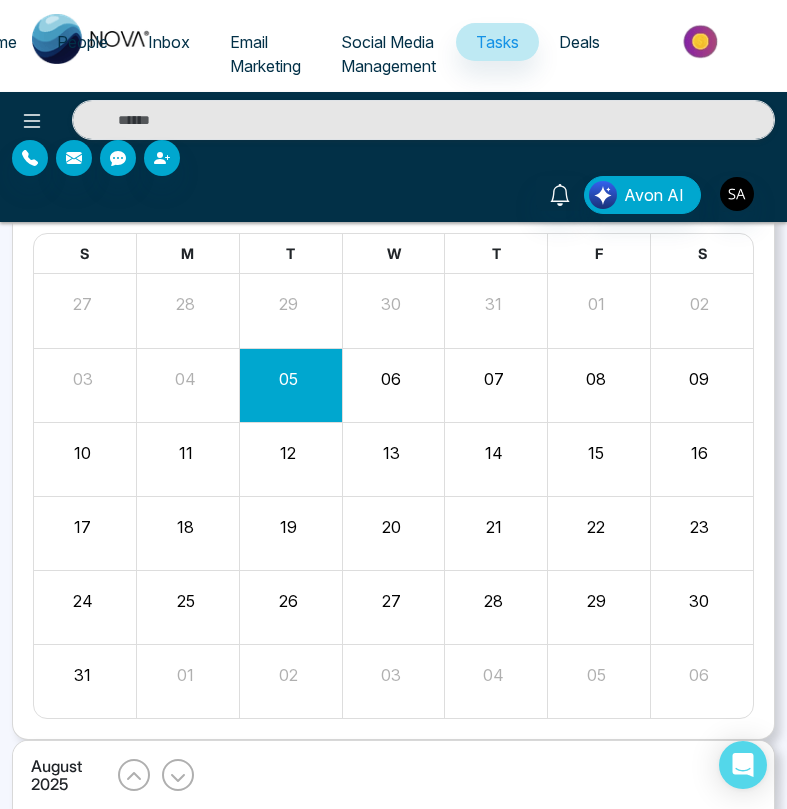 scroll, scrollTop: 0, scrollLeft: 0, axis: both 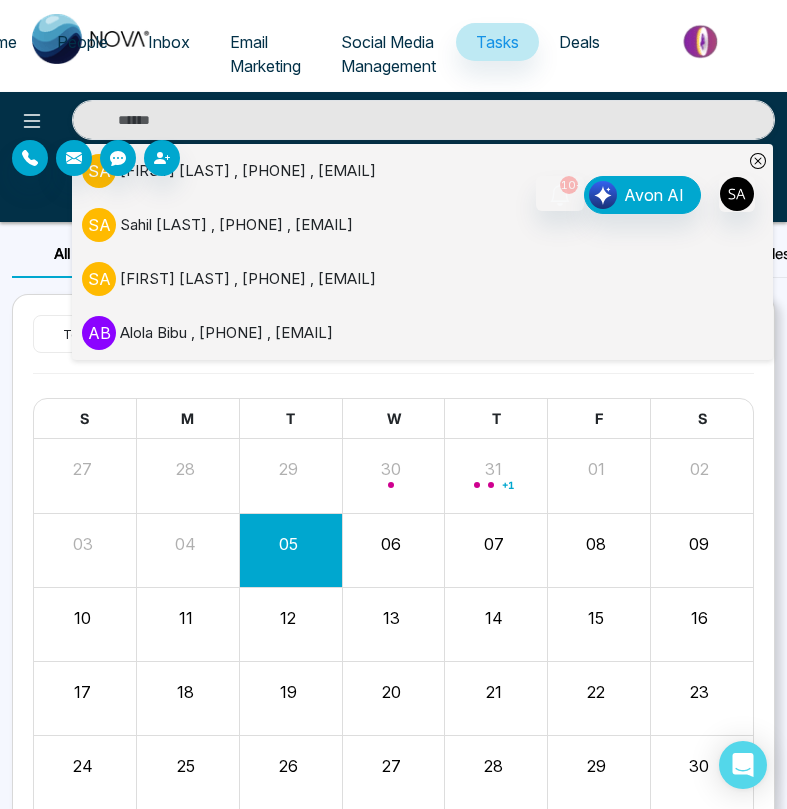 click on "Today [DATE] month   S M T W T F S 27 28 29 30 31 + 1 01 02     03 04 05 06 07 08 09 10 11 12 13 14 15 16 17 18 19 20 21 22 23 24 25 26 27 28 29 30 31 01 02 03 04 05 06" at bounding box center (393, 600) 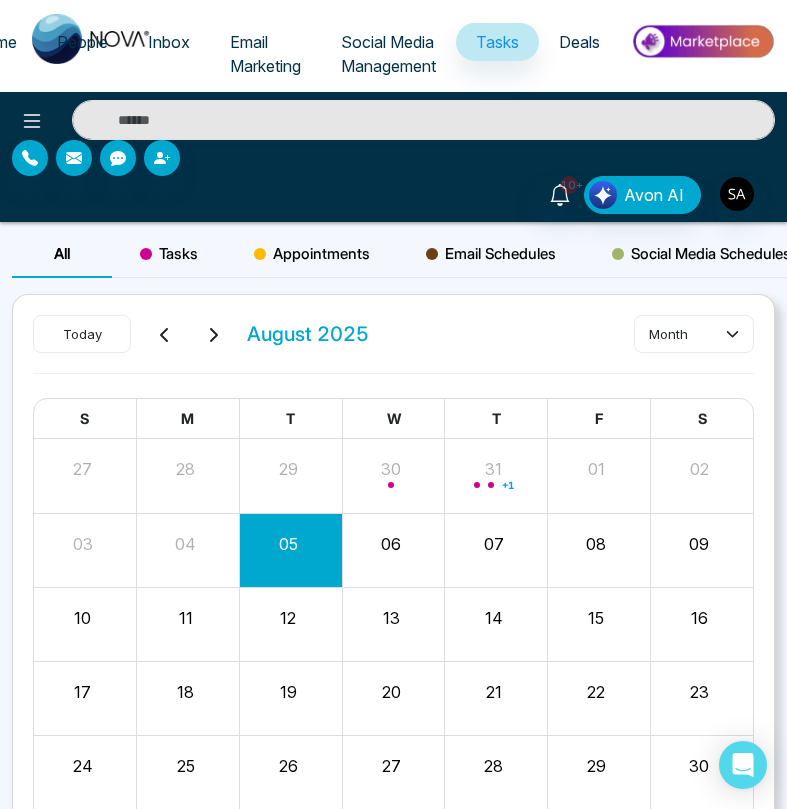 click on "Tasks" at bounding box center (169, 254) 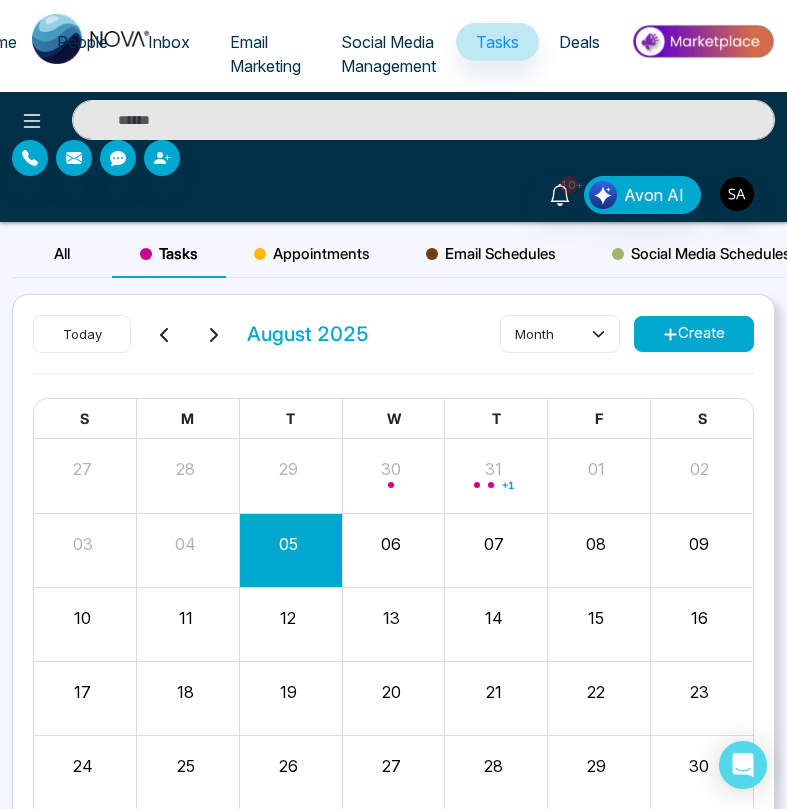 click at bounding box center [423, 120] 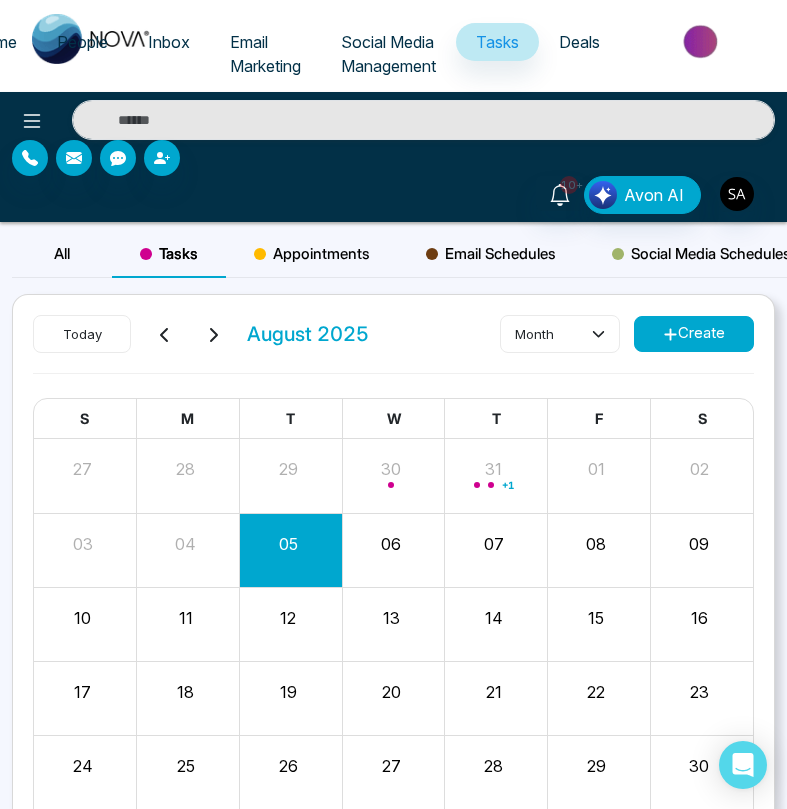 click on "Today [DATE] month    Create" at bounding box center (393, 344) 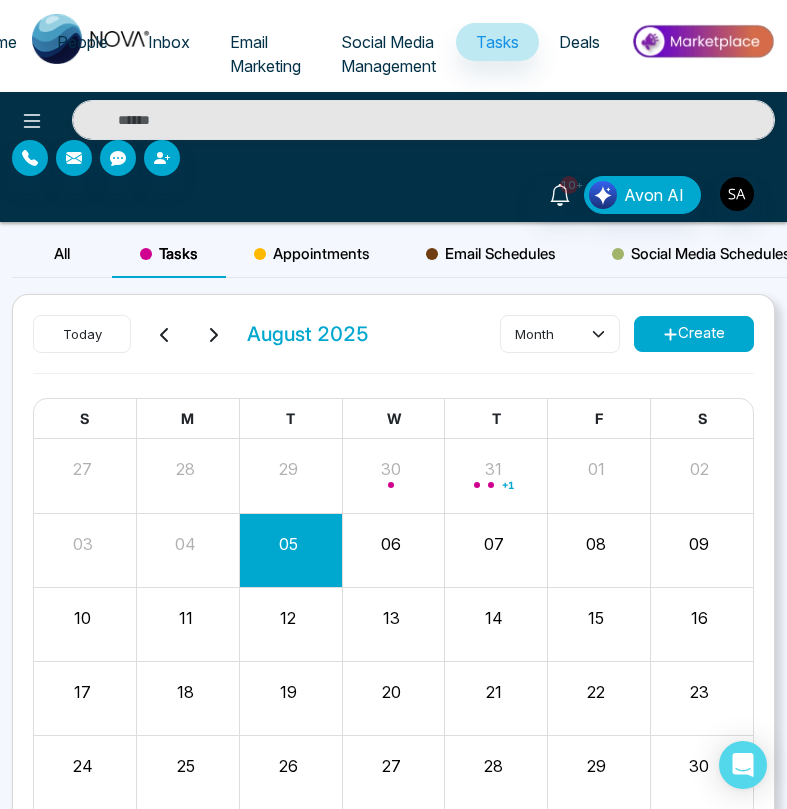 click at bounding box center (393, 158) 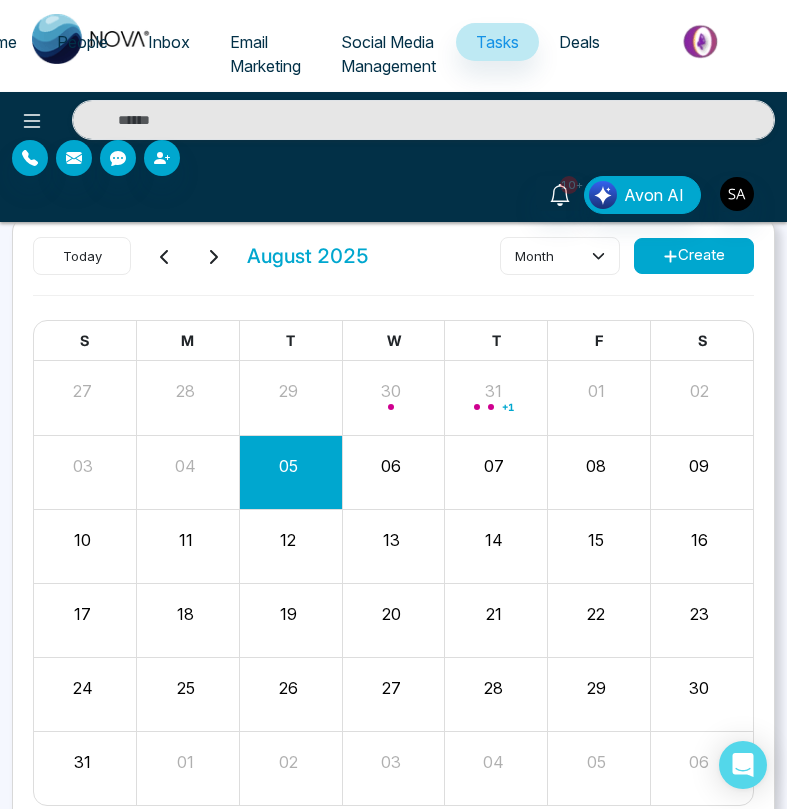 scroll, scrollTop: 0, scrollLeft: 0, axis: both 